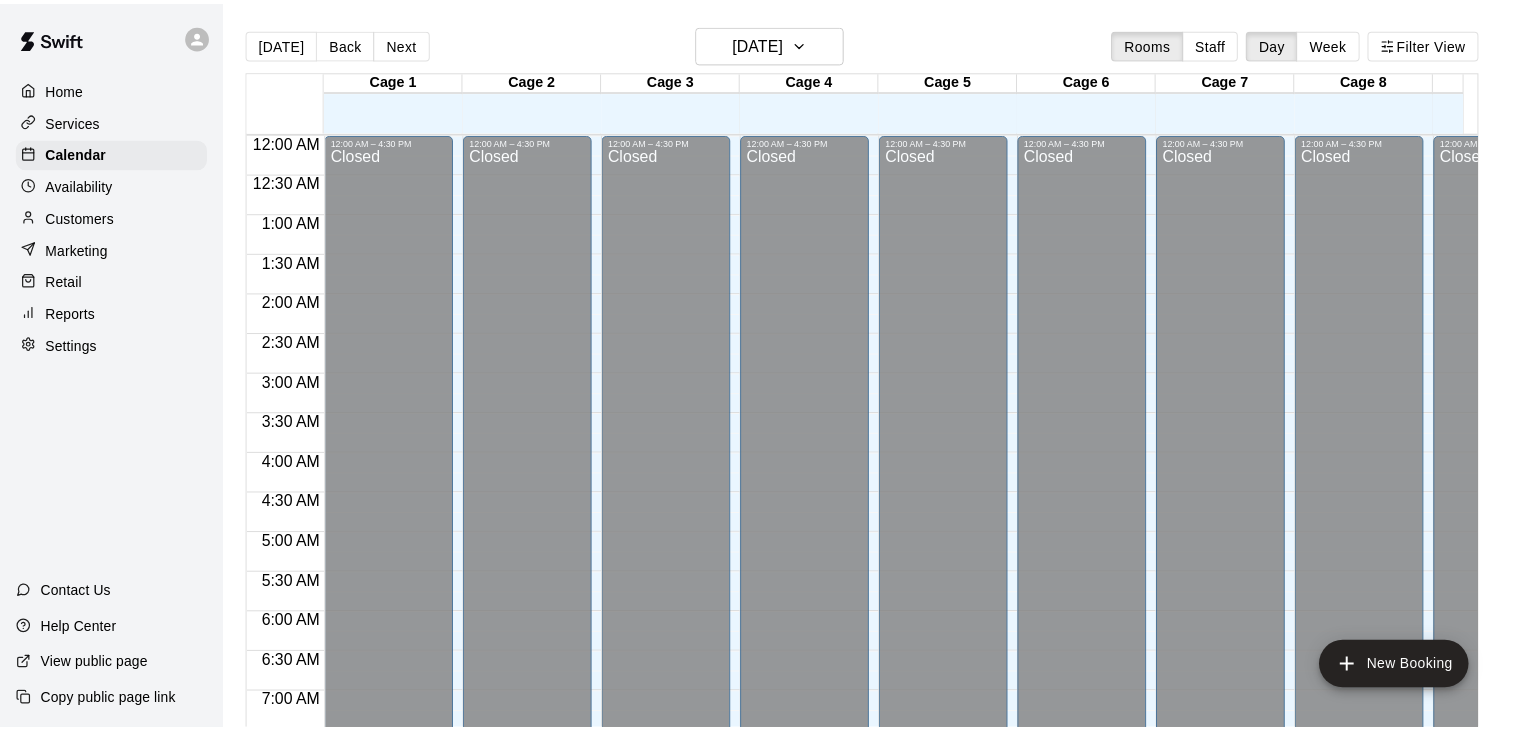 scroll, scrollTop: 0, scrollLeft: 0, axis: both 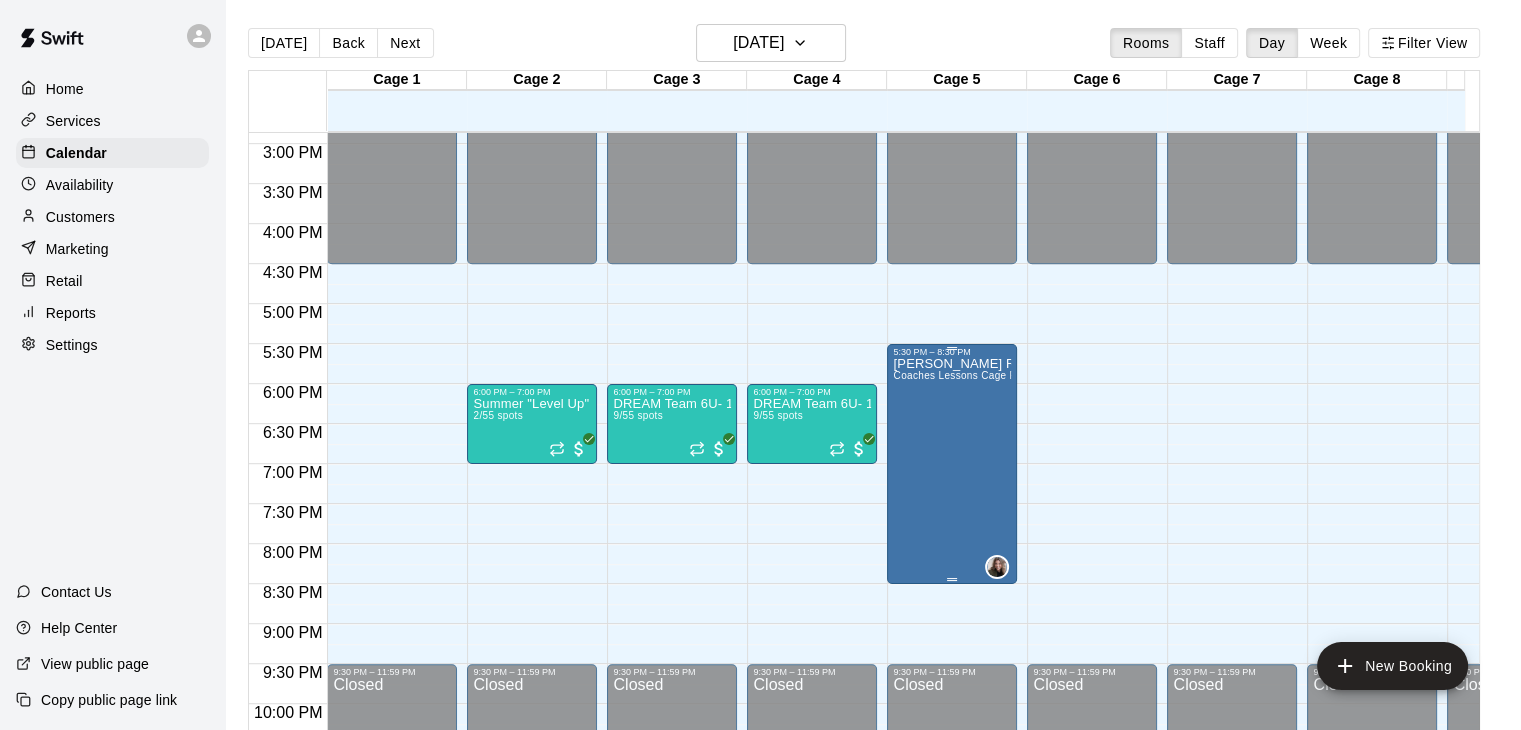 click on "[PERSON_NAME] Rental  Coaches Lessons Cage Rental" at bounding box center (952, 722) 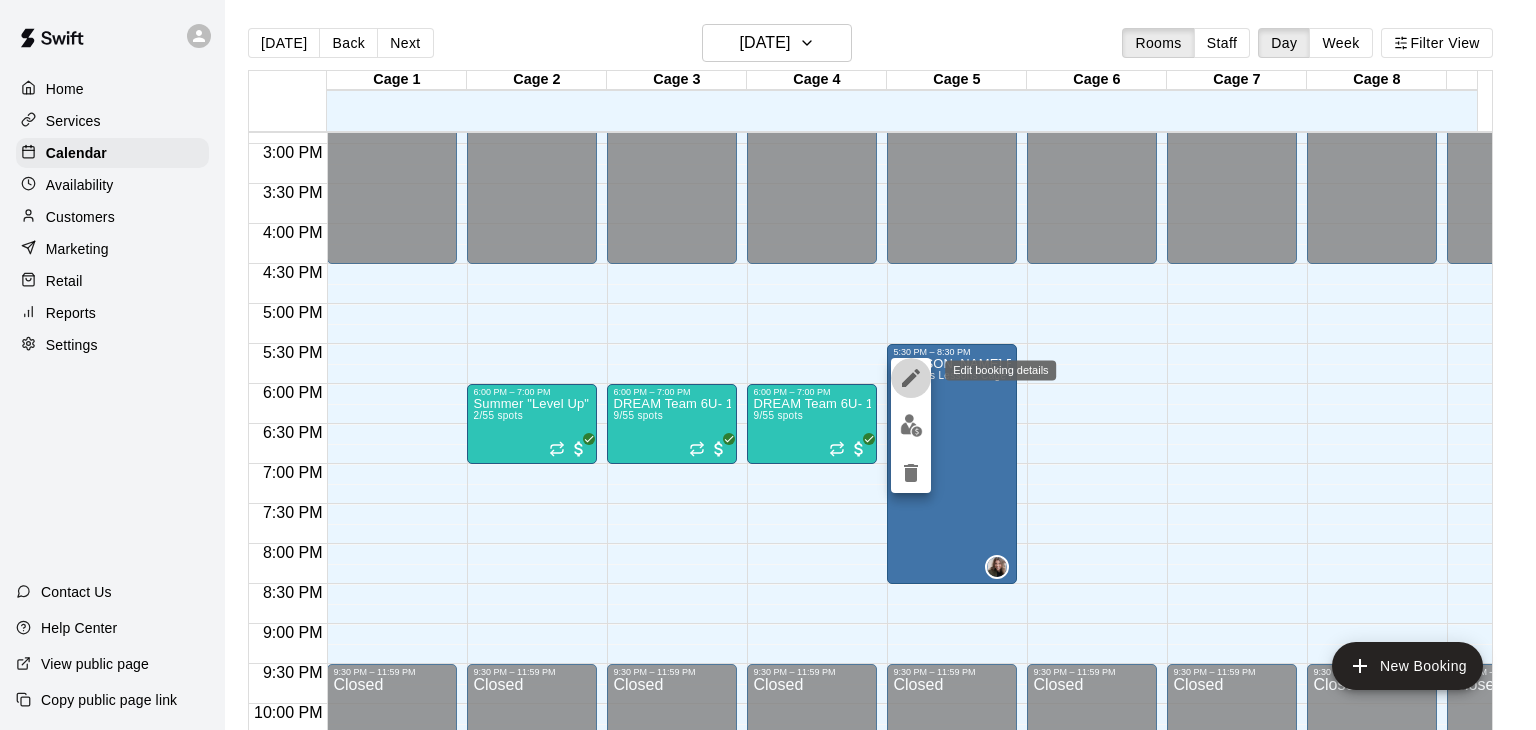 click 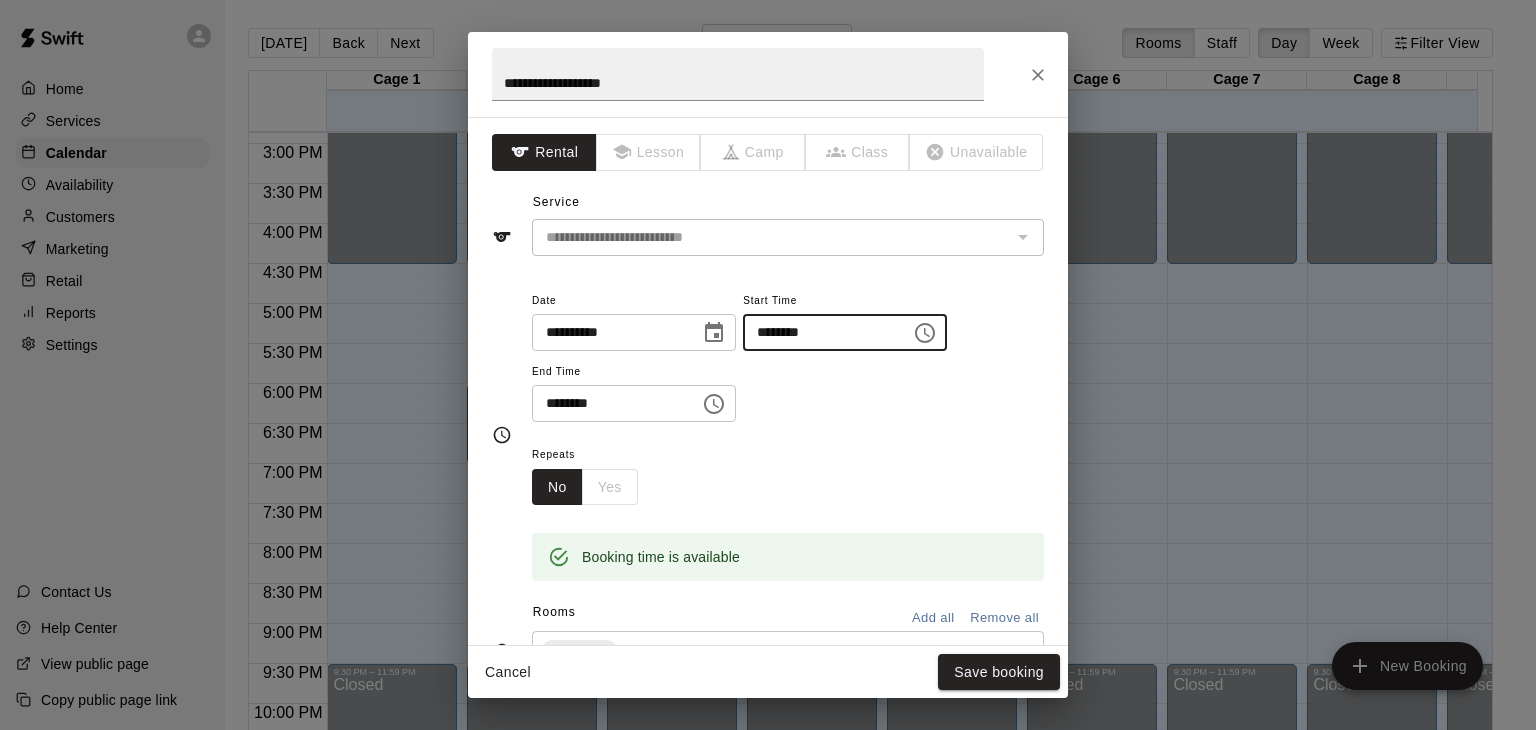 click on "********" at bounding box center (820, 332) 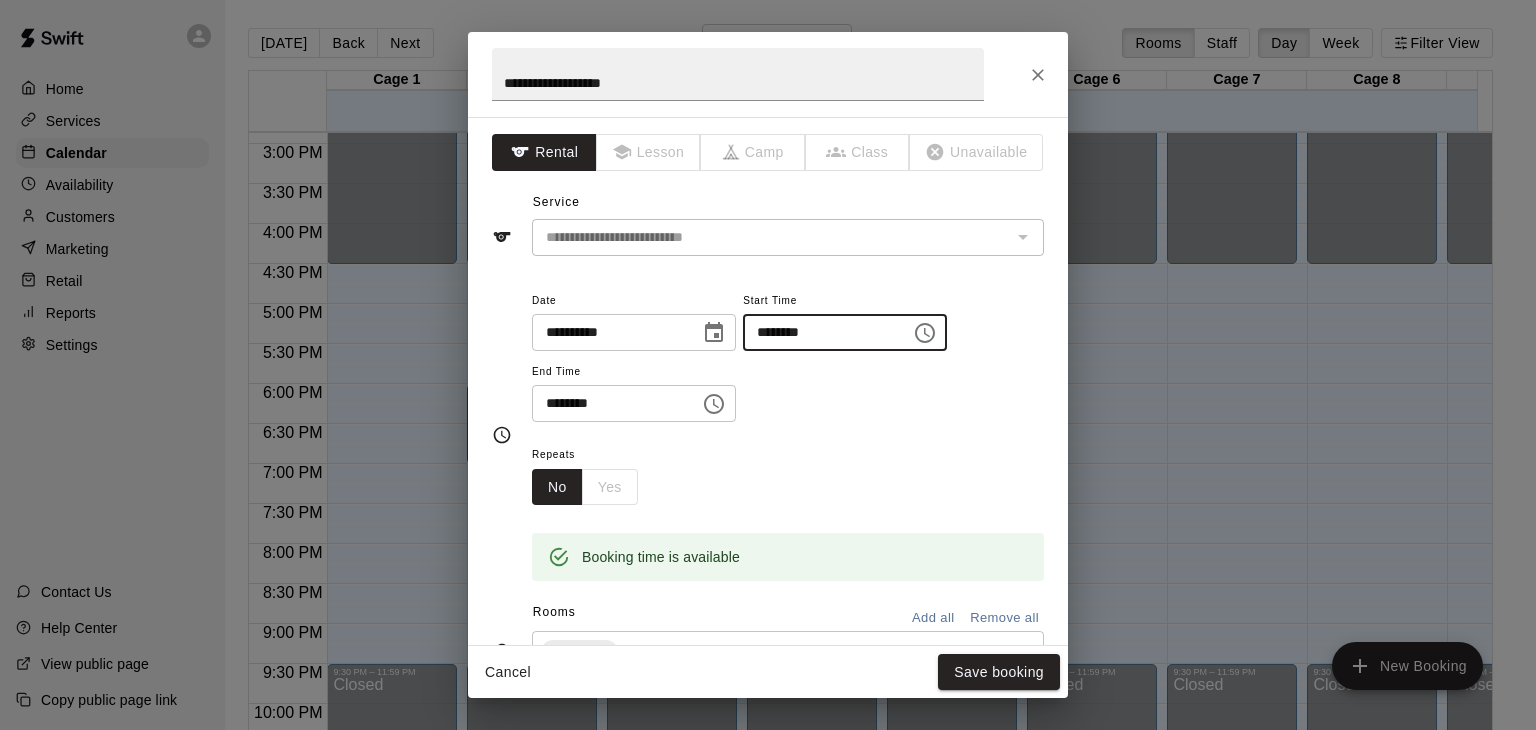 type on "********" 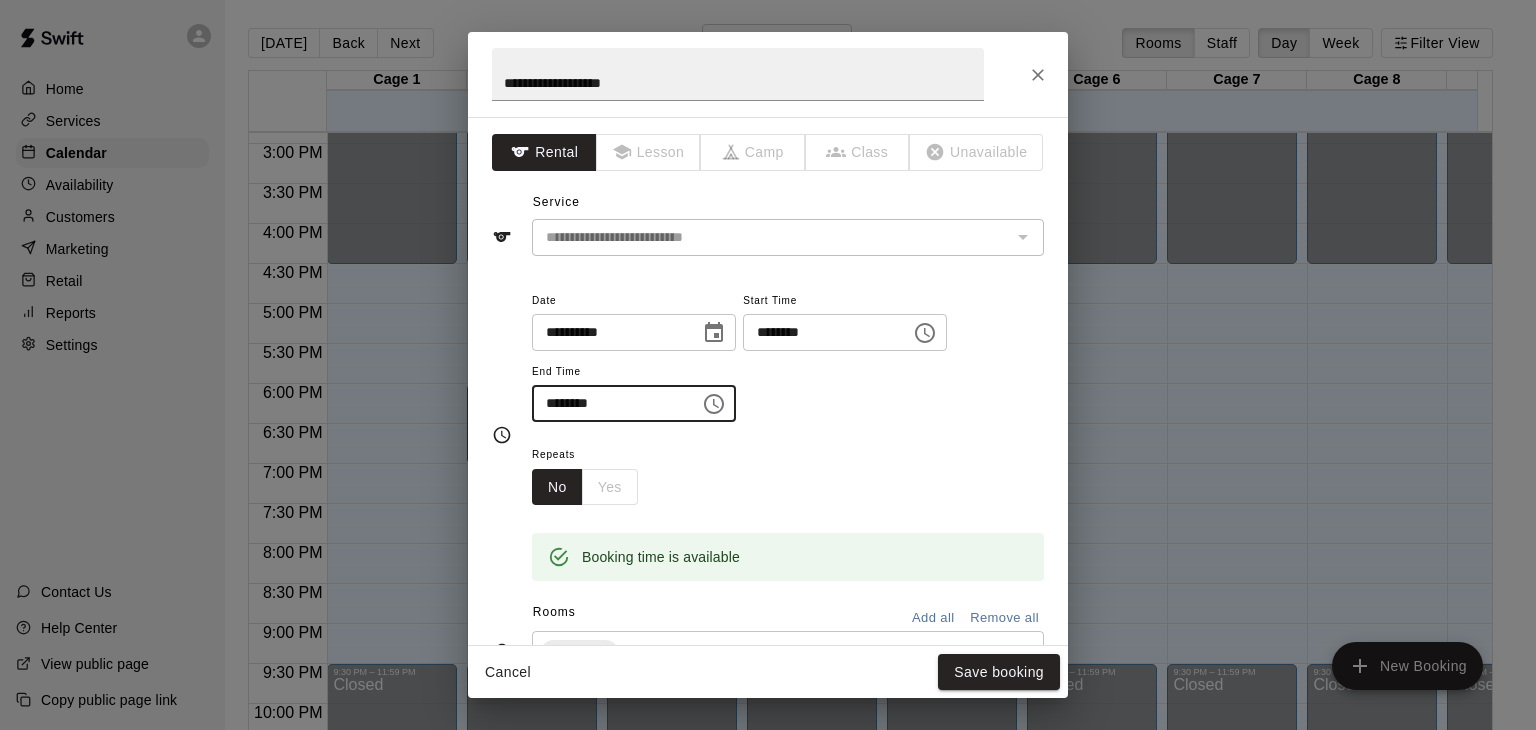 click on "********" at bounding box center [609, 403] 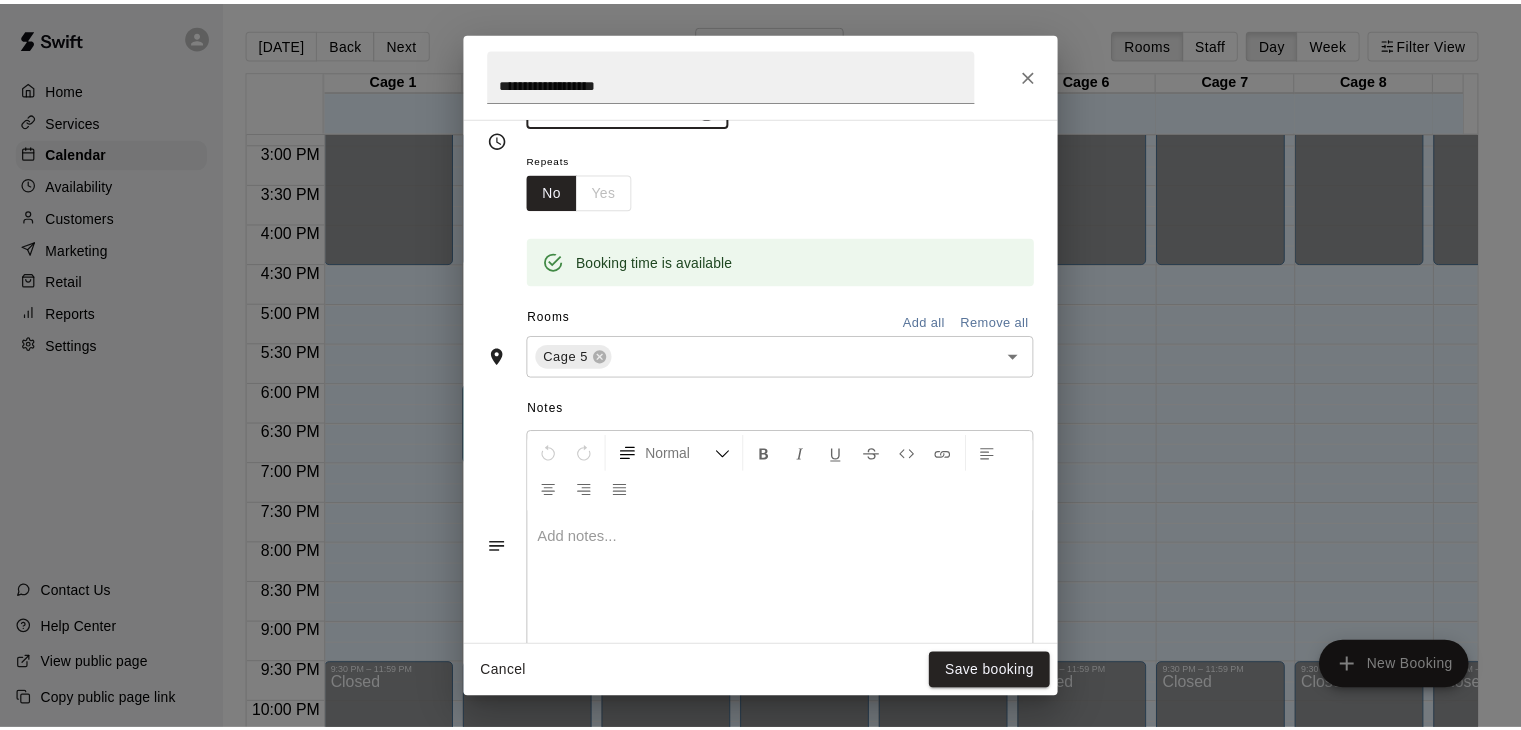 scroll, scrollTop: 304, scrollLeft: 0, axis: vertical 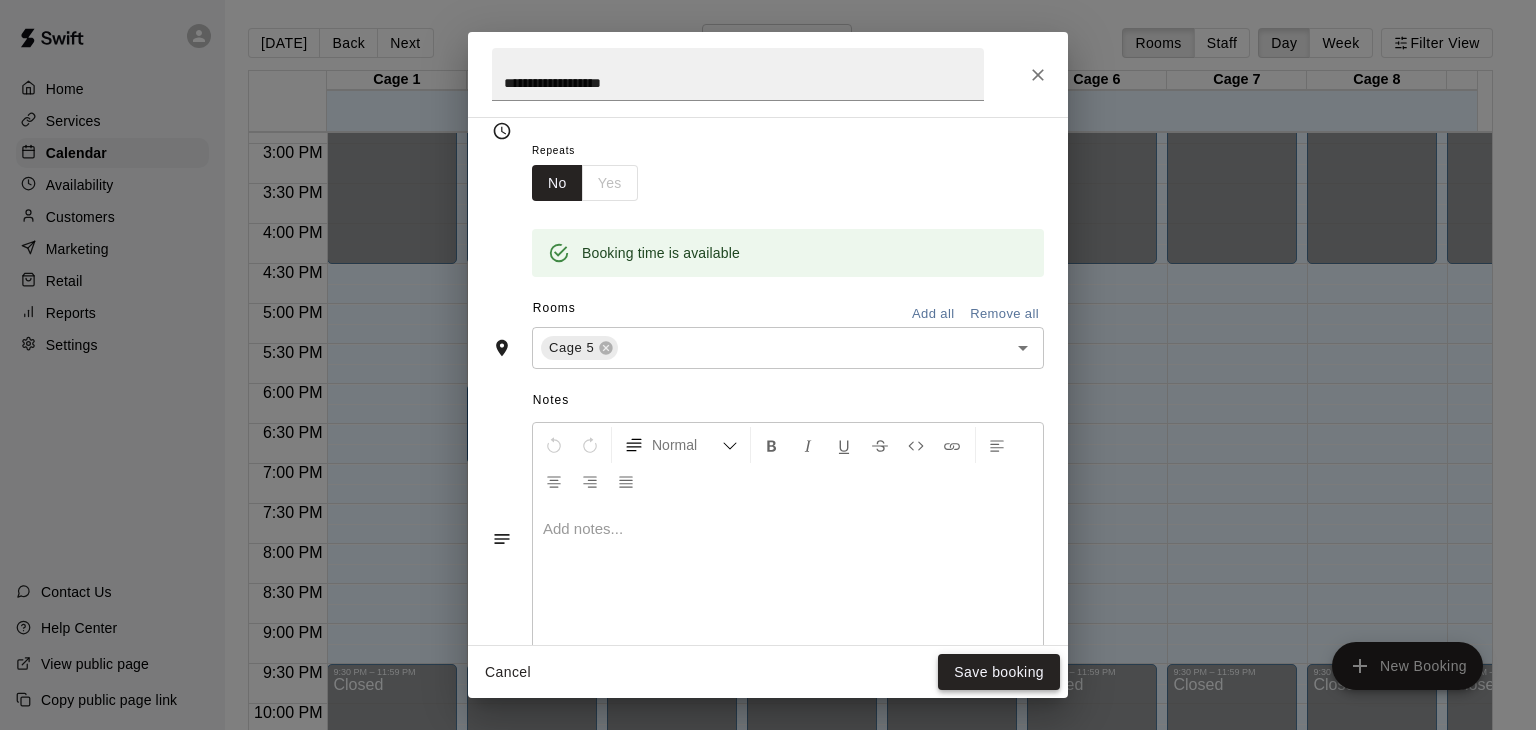 type on "********" 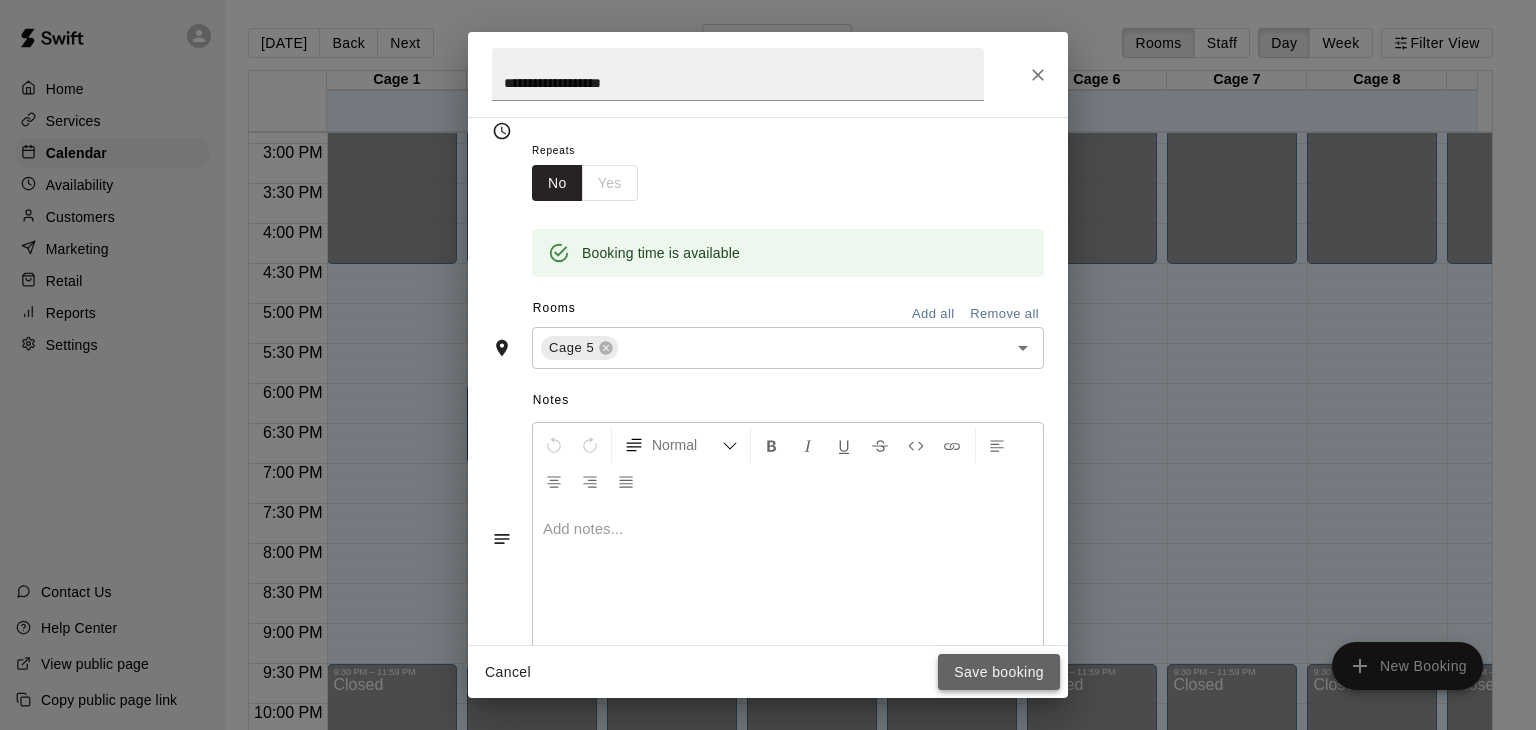 click on "Save booking" at bounding box center [999, 672] 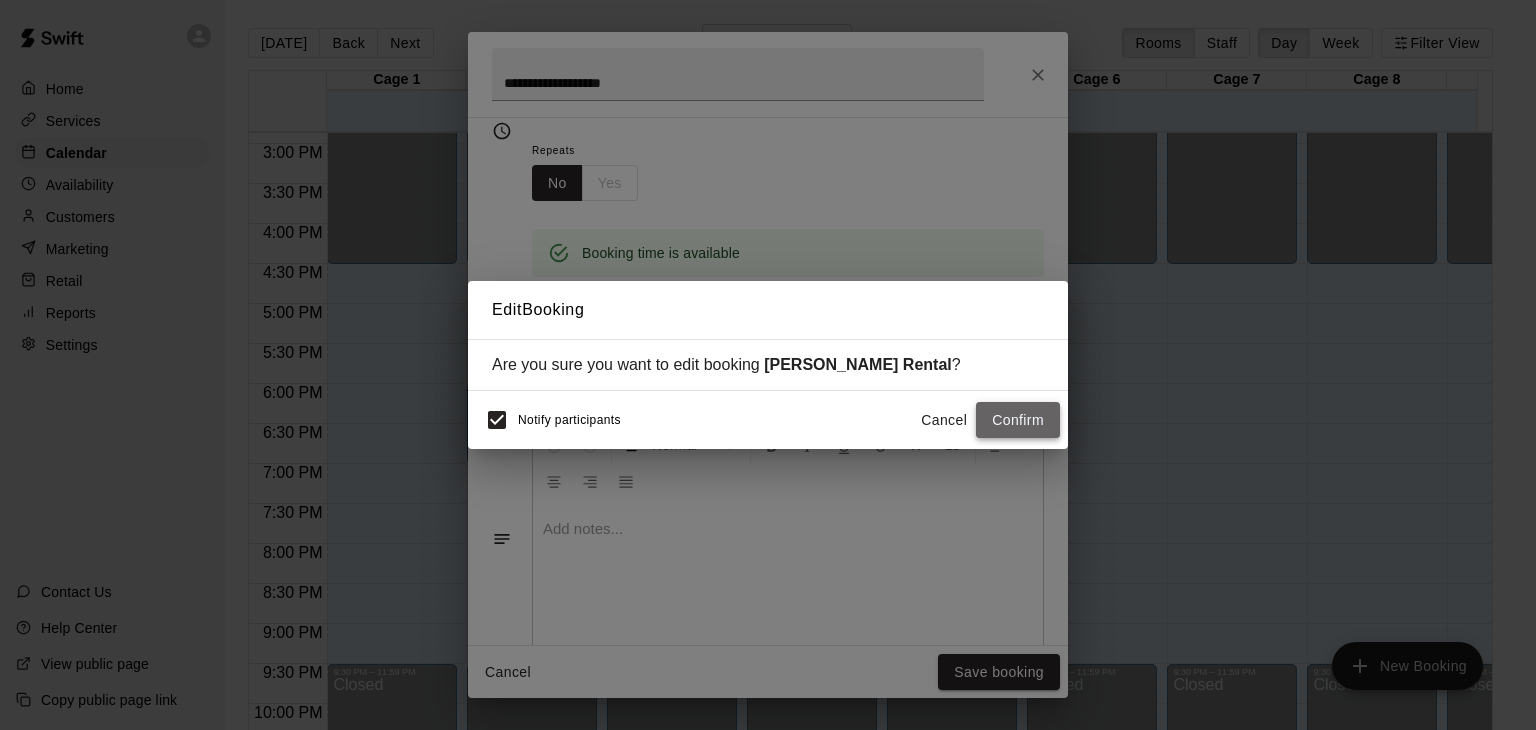 click on "Confirm" at bounding box center [1018, 420] 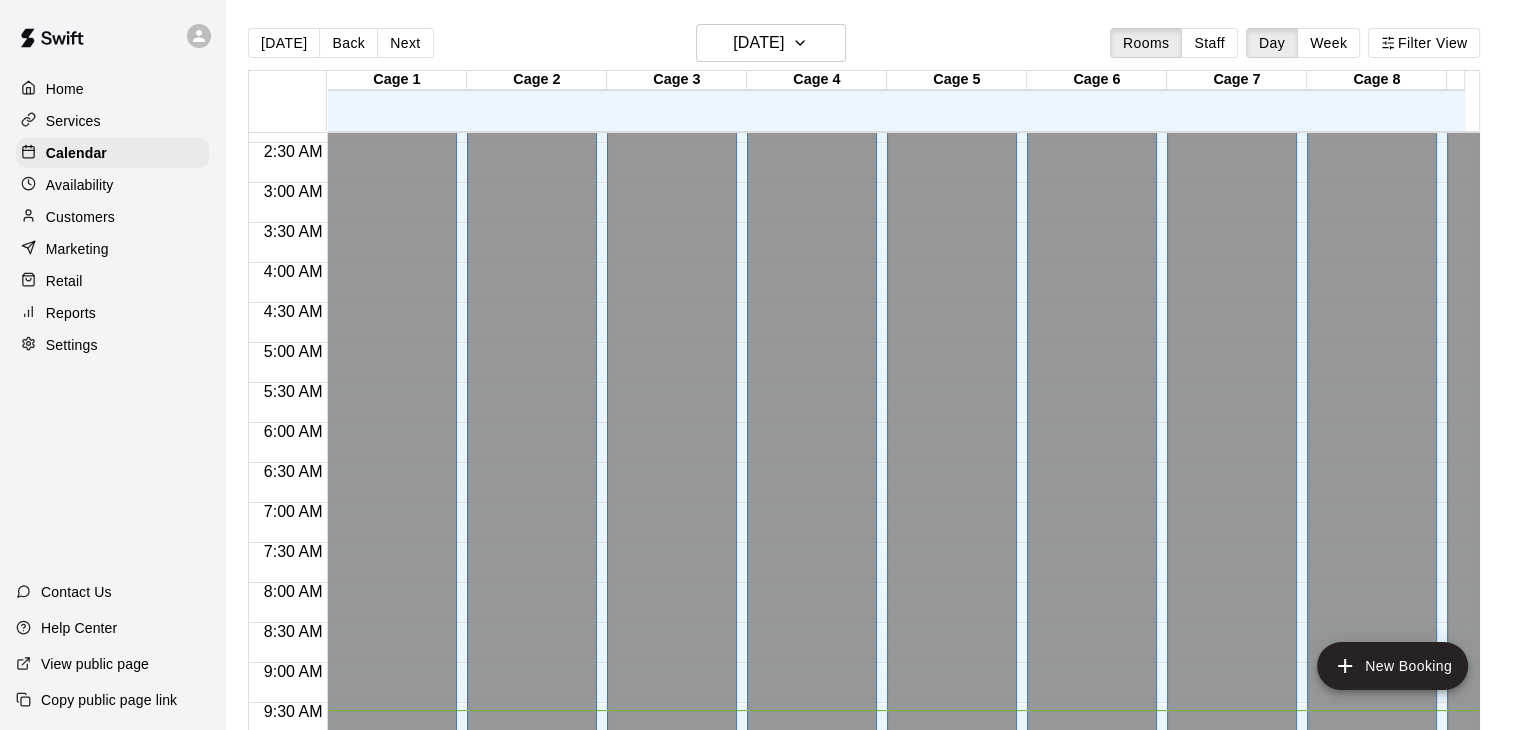 scroll, scrollTop: 0, scrollLeft: 0, axis: both 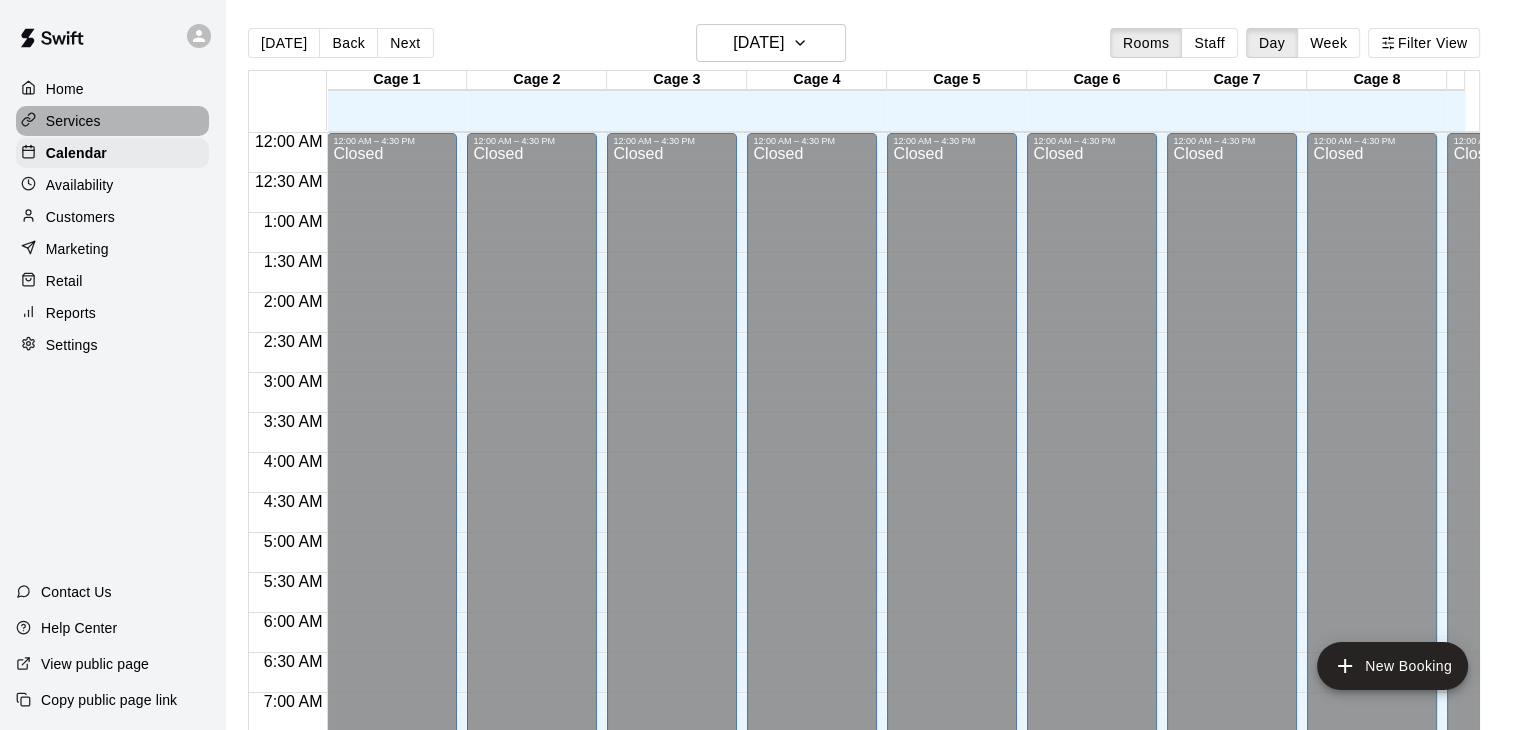 click on "Services" at bounding box center (112, 121) 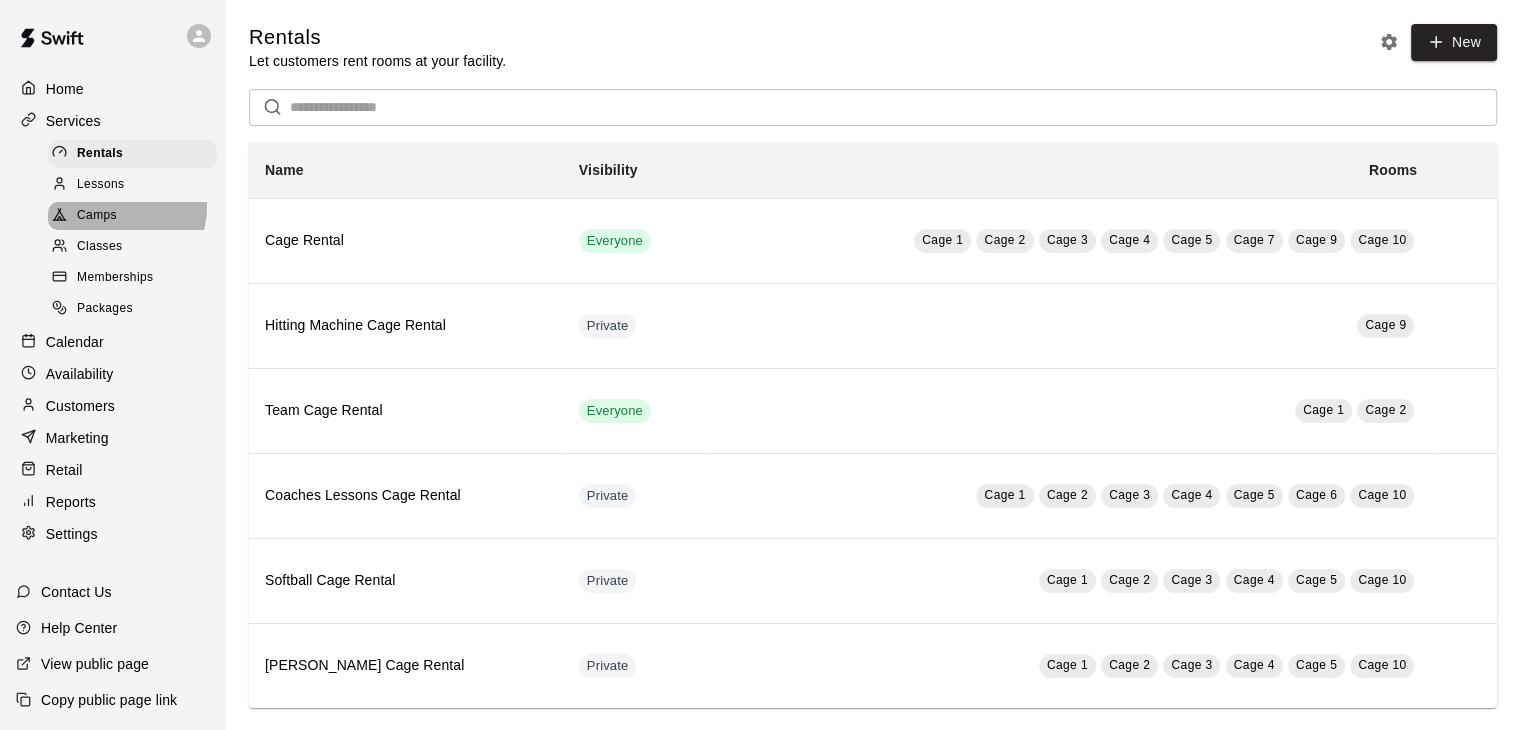 click on "Camps" at bounding box center [132, 216] 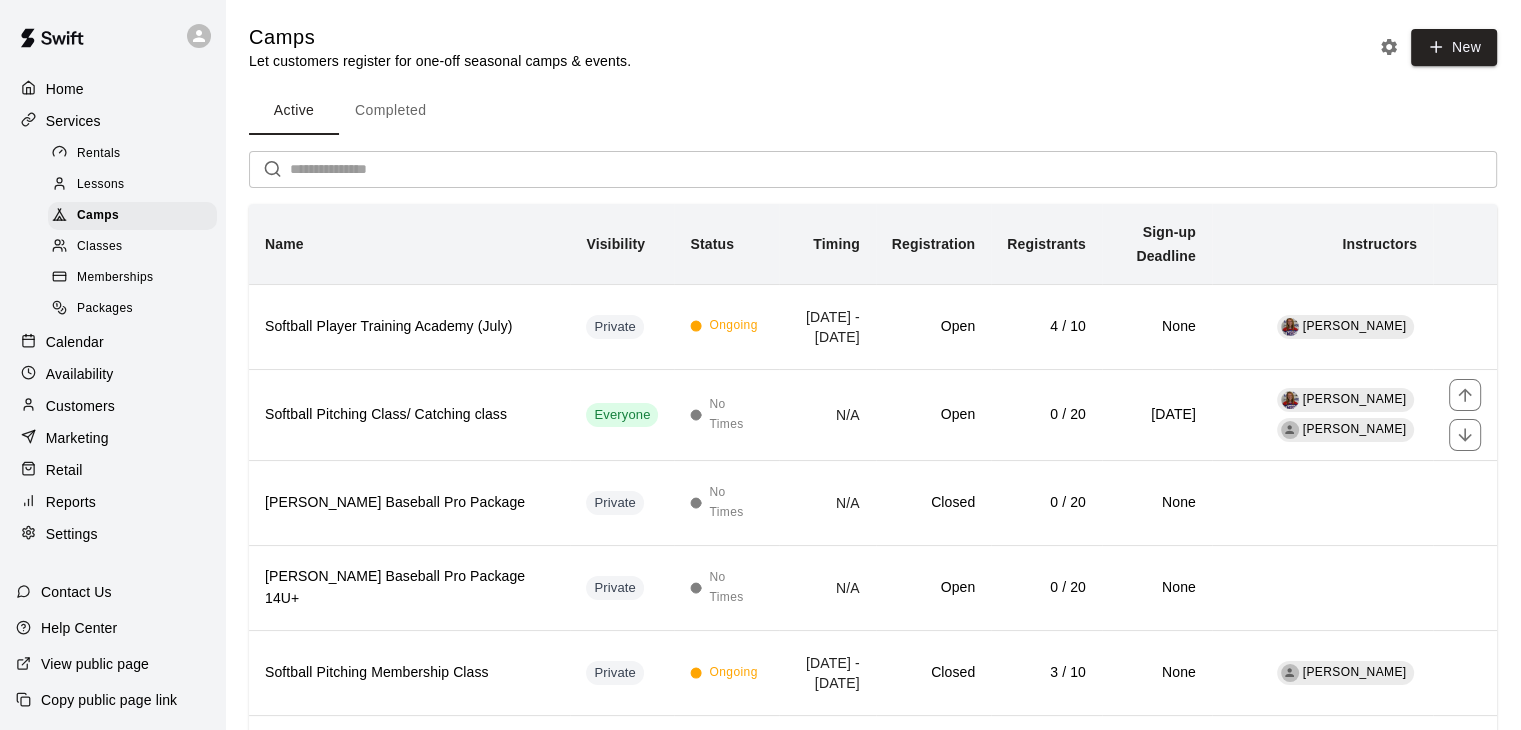 scroll, scrollTop: 205, scrollLeft: 0, axis: vertical 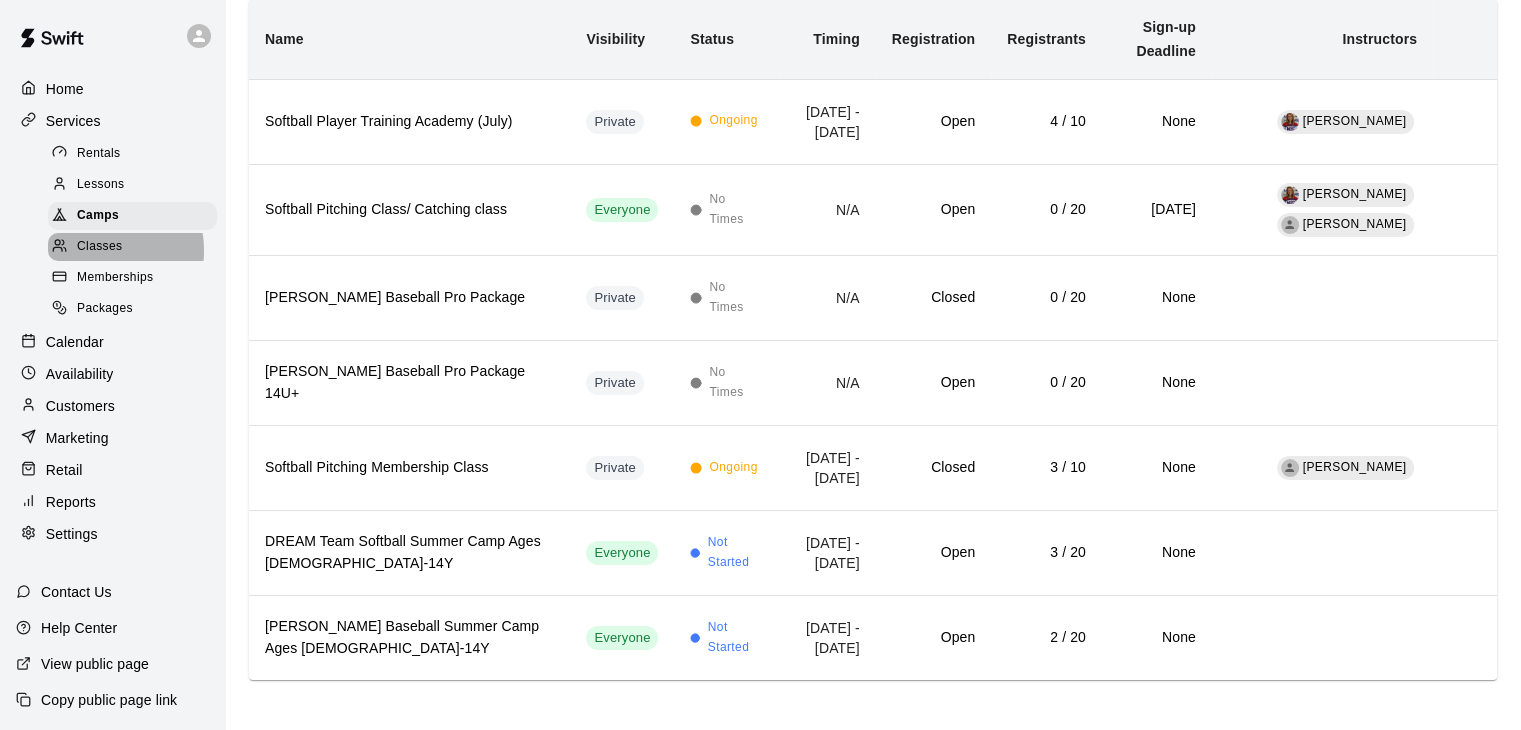 click on "Classes" at bounding box center [99, 247] 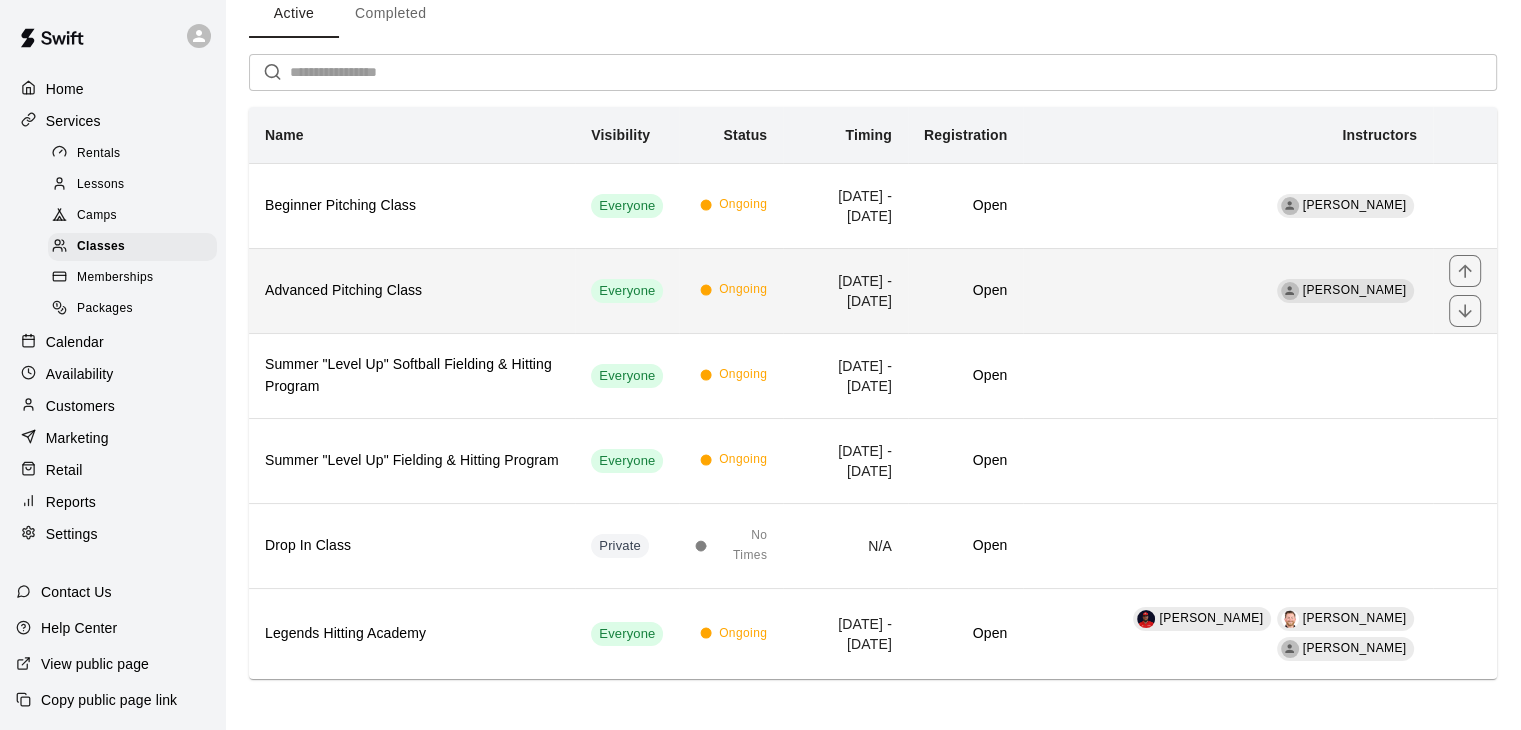 scroll, scrollTop: 96, scrollLeft: 0, axis: vertical 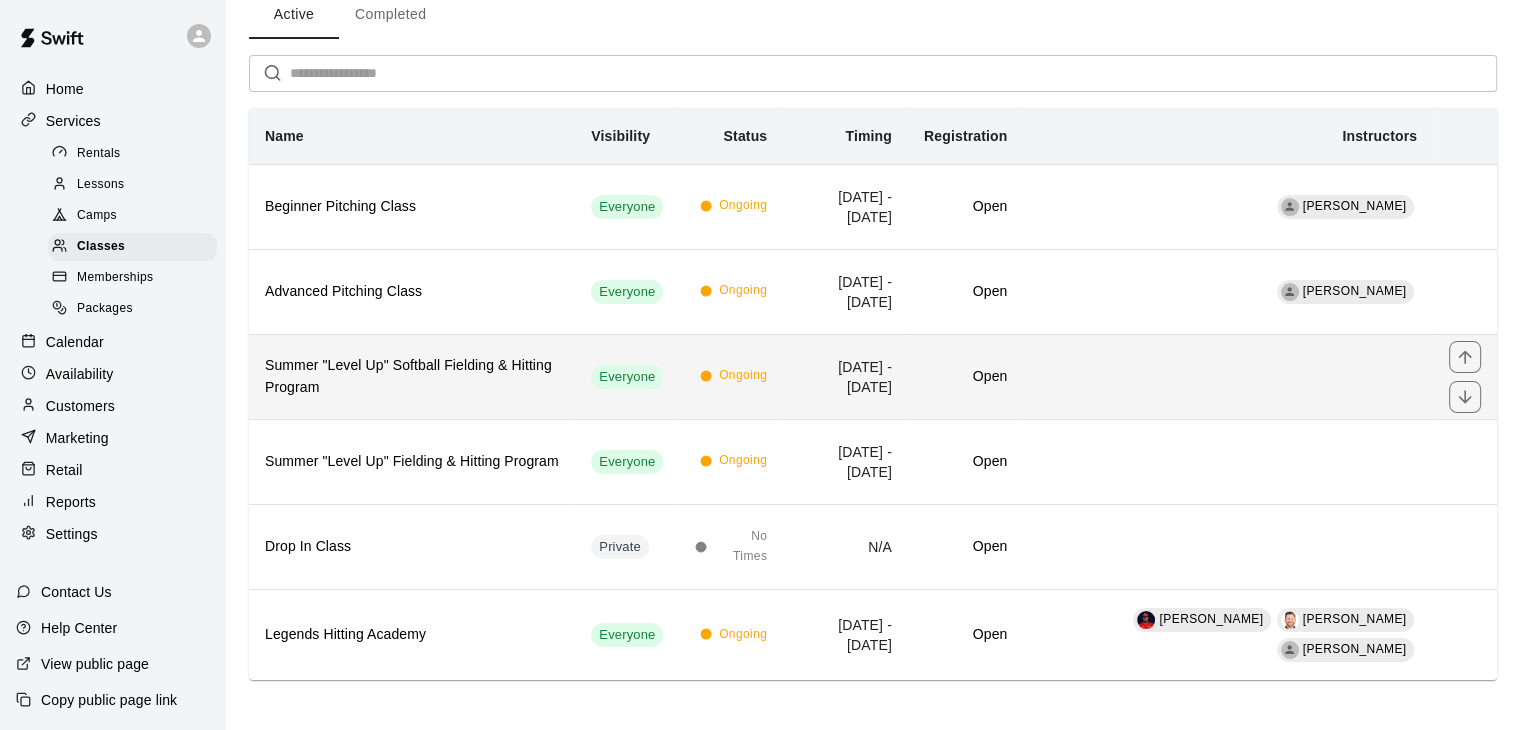 click on "Summer "Level Up" Softball Fielding & Hitting Program" at bounding box center (412, 377) 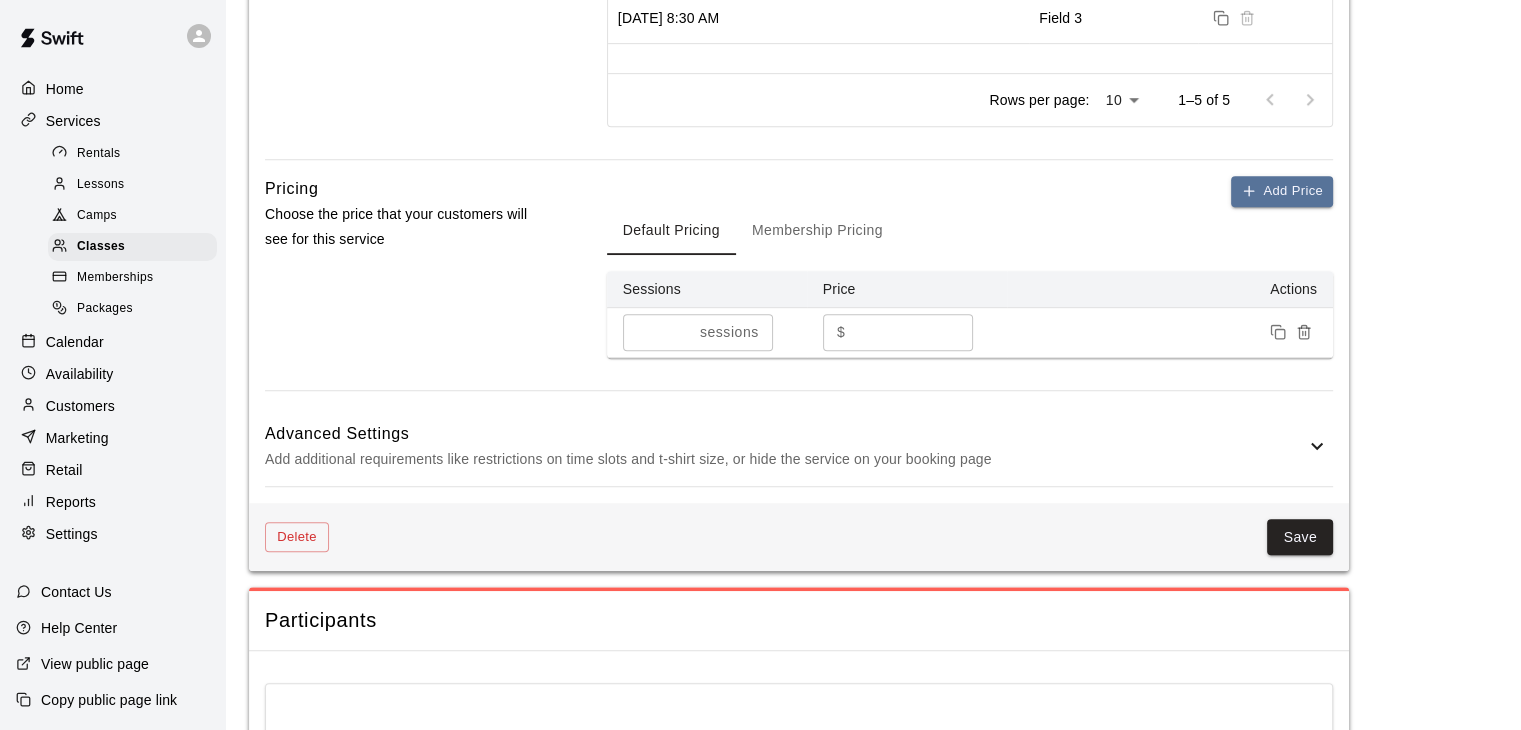 scroll, scrollTop: 1428, scrollLeft: 0, axis: vertical 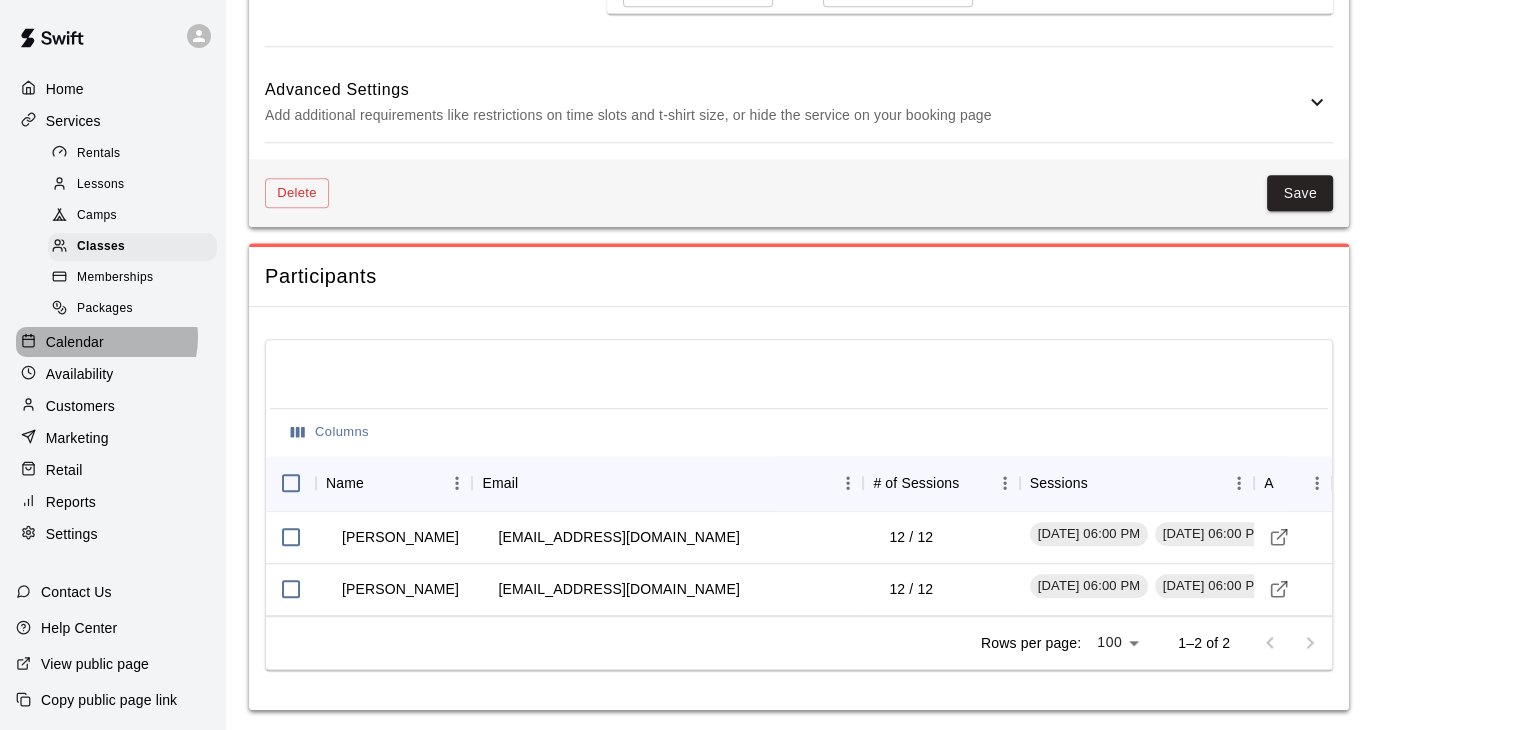 click on "Calendar" at bounding box center [75, 342] 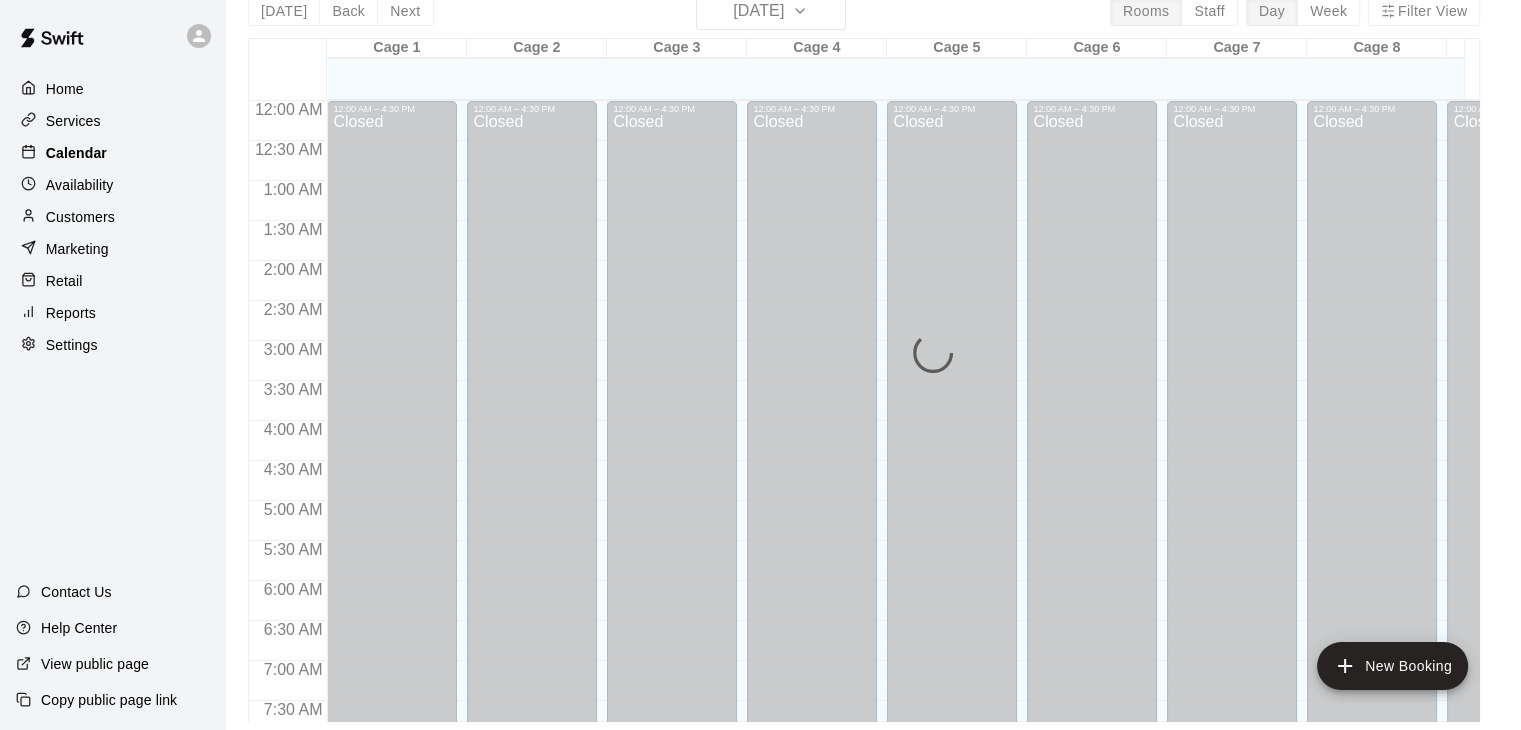 scroll, scrollTop: 0, scrollLeft: 0, axis: both 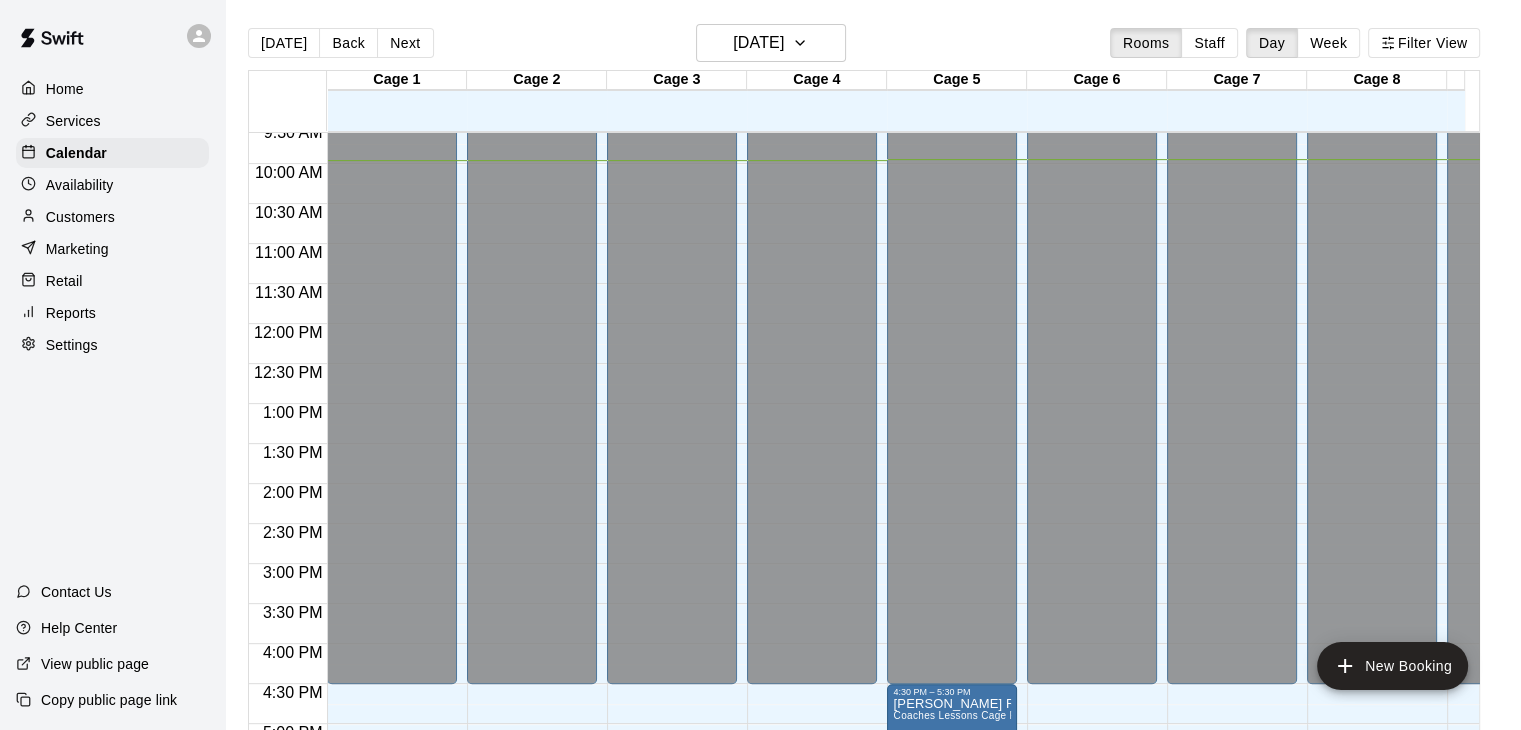click on "Customers" at bounding box center [80, 217] 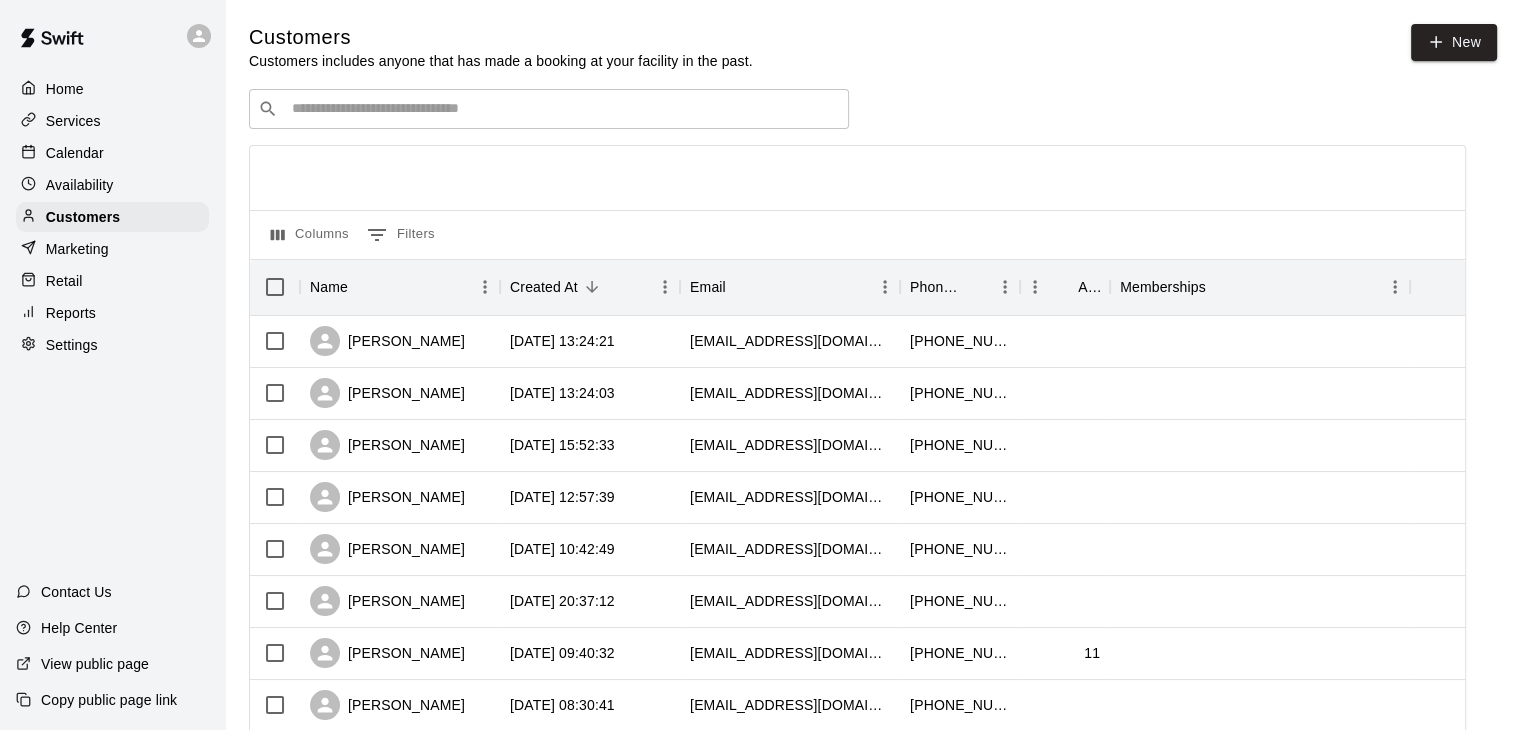 click on "​ ​" at bounding box center (549, 109) 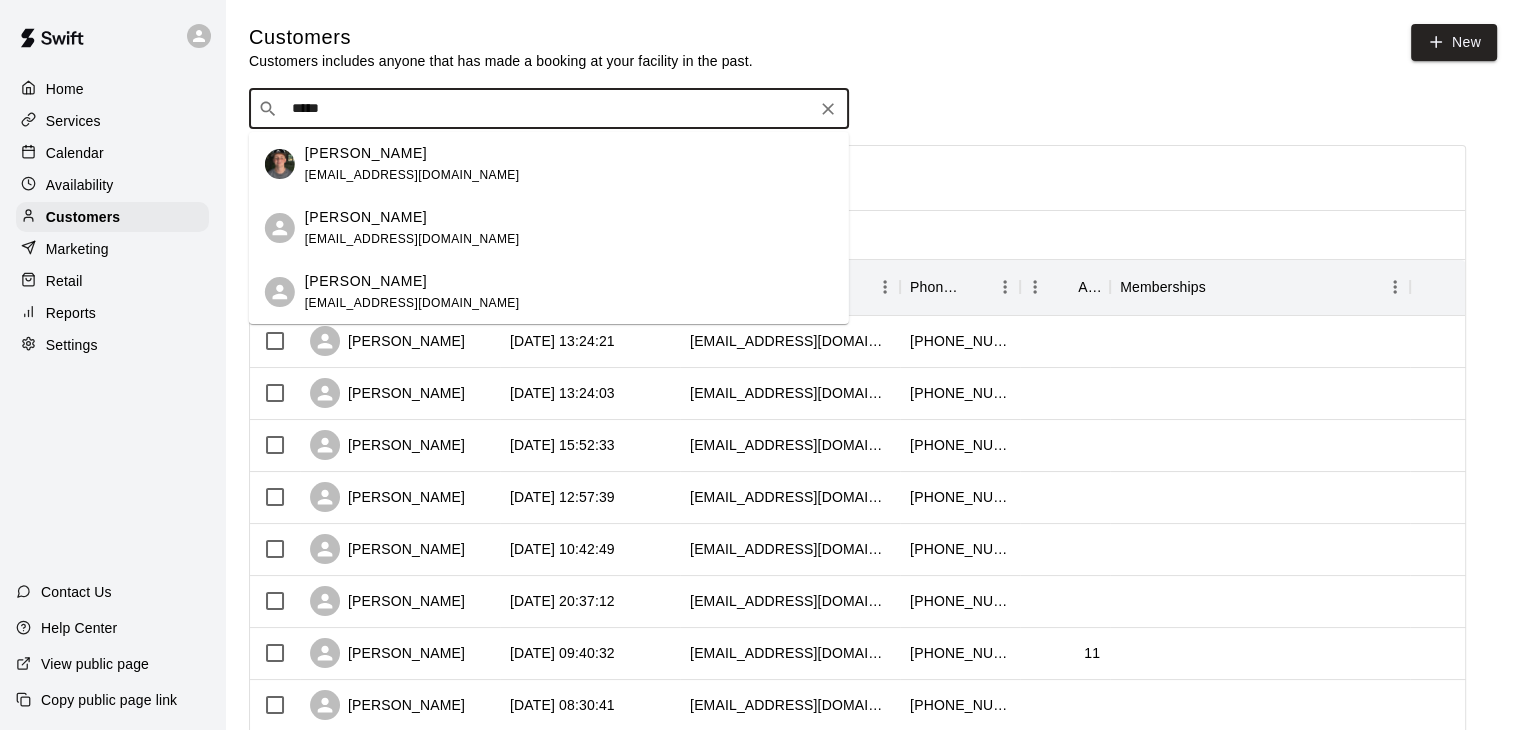 type on "*****" 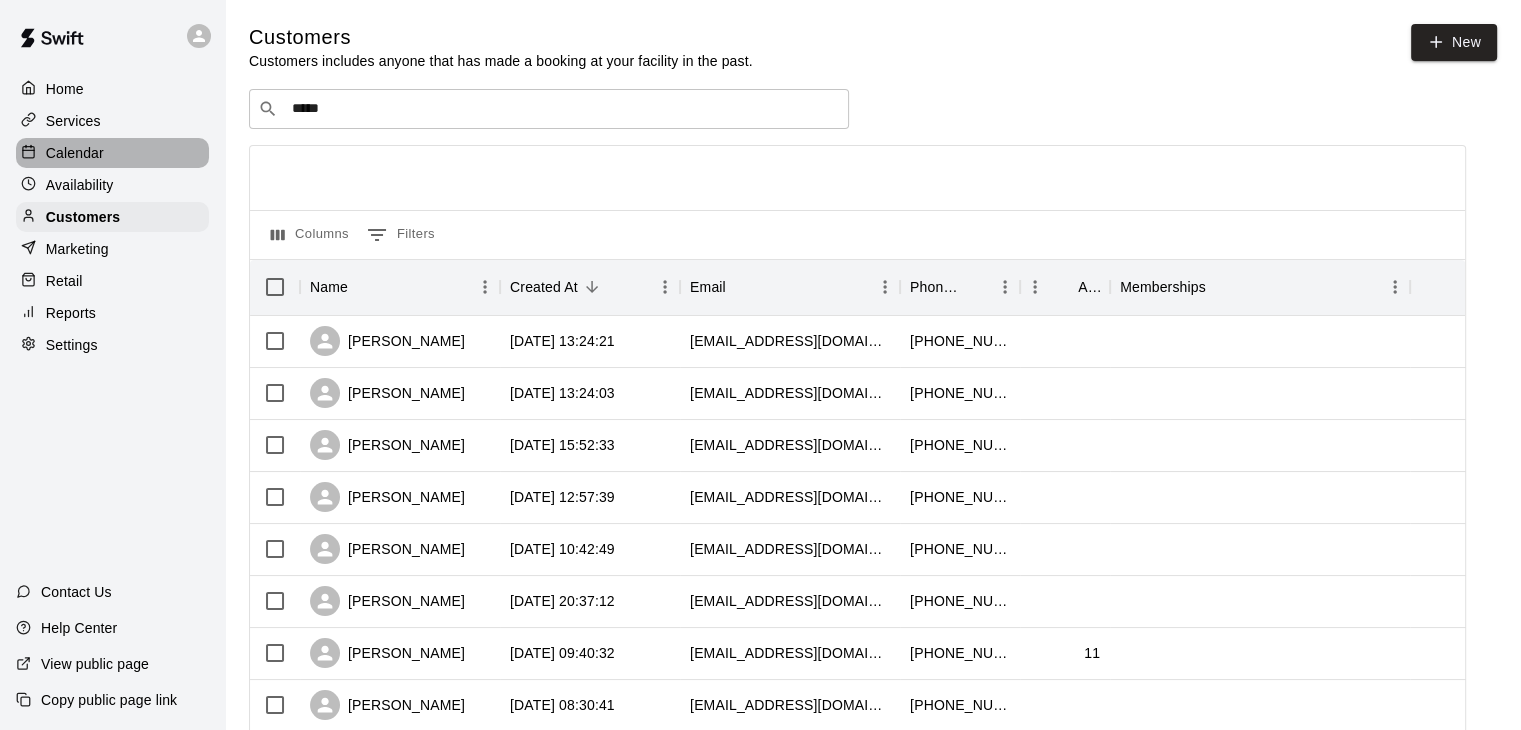 click on "Calendar" at bounding box center [112, 153] 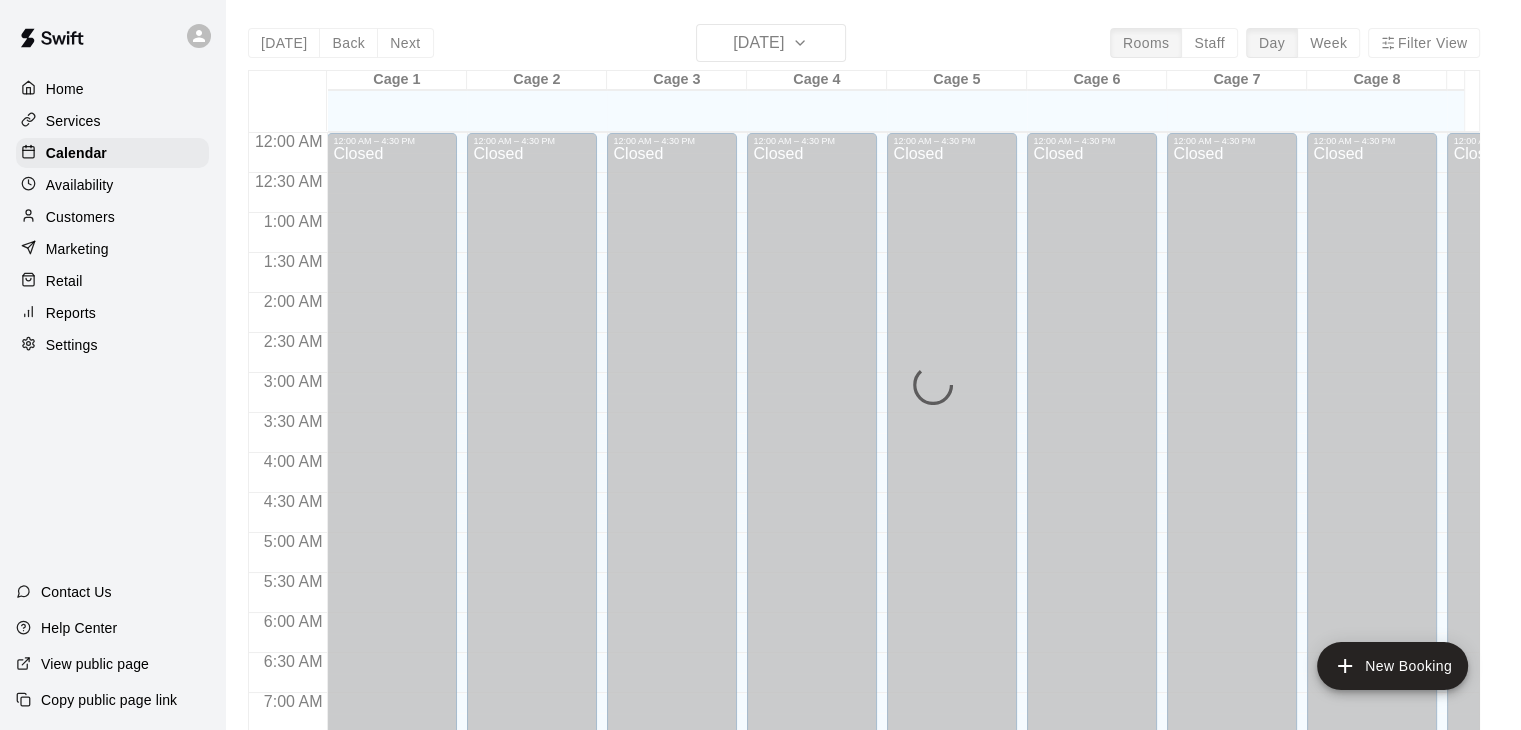scroll, scrollTop: 797, scrollLeft: 0, axis: vertical 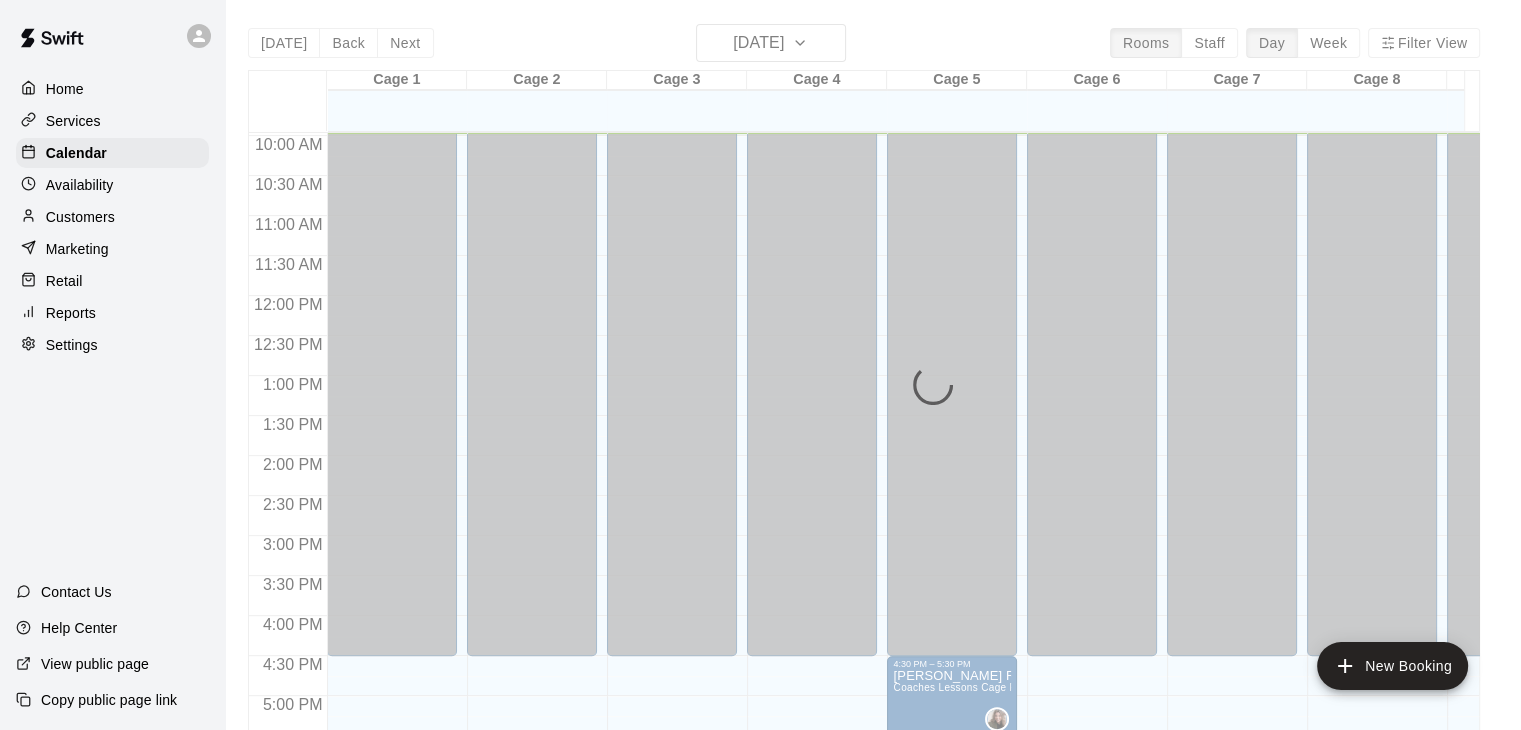 click on "[DATE] Back [DATE][DATE] Rooms Staff Day Week Filter View Cage 1 10 Thu Cage 2 10 Thu Cage 3 10 Thu Cage 4 10 Thu Cage 5 10 Thu Cage 6 10 Thu Cage 7 10 Thu Cage 8 10 Thu Cage 9 10 Thu Cage 10 10 Thu Field 1 10 Thu Field 2 10 Thu Field 3 10 Thu Field 4 10 Thu Front Desk 10 Thu 12:00 AM 12:30 AM 1:00 AM 1:30 AM 2:00 AM 2:30 AM 3:00 AM 3:30 AM 4:00 AM 4:30 AM 5:00 AM 5:30 AM 6:00 AM 6:30 AM 7:00 AM 7:30 AM 8:00 AM 8:30 AM 9:00 AM 9:30 AM 10:00 AM 10:30 AM 11:00 AM 11:30 AM 12:00 PM 12:30 PM 1:00 PM 1:30 PM 2:00 PM 2:30 PM 3:00 PM 3:30 PM 4:00 PM 4:30 PM 5:00 PM 5:30 PM 6:00 PM 6:30 PM 7:00 PM 7:30 PM 8:00 PM 8:30 PM 9:00 PM 9:30 PM 10:00 PM 10:30 PM 11:00 PM 11:30 PM 12:00 AM – 4:30 PM Closed 9:30 PM – 11:59 PM Closed 12:00 AM – 4:30 PM Closed 6:00 PM – 7:00 PM Summer "Level Up" Fielding & Hitting Program (Copy) 2/55 spots 9:30 PM – 11:59 PM Closed 12:00 AM – 4:30 PM Closed 6:00 PM – 7:00 PM DREAM Team 6U- 15U Summer Offseason Program  9/55 spots 9:30 PM – 11:59 PM Closed Closed 9/55 spots" at bounding box center (864, 389) 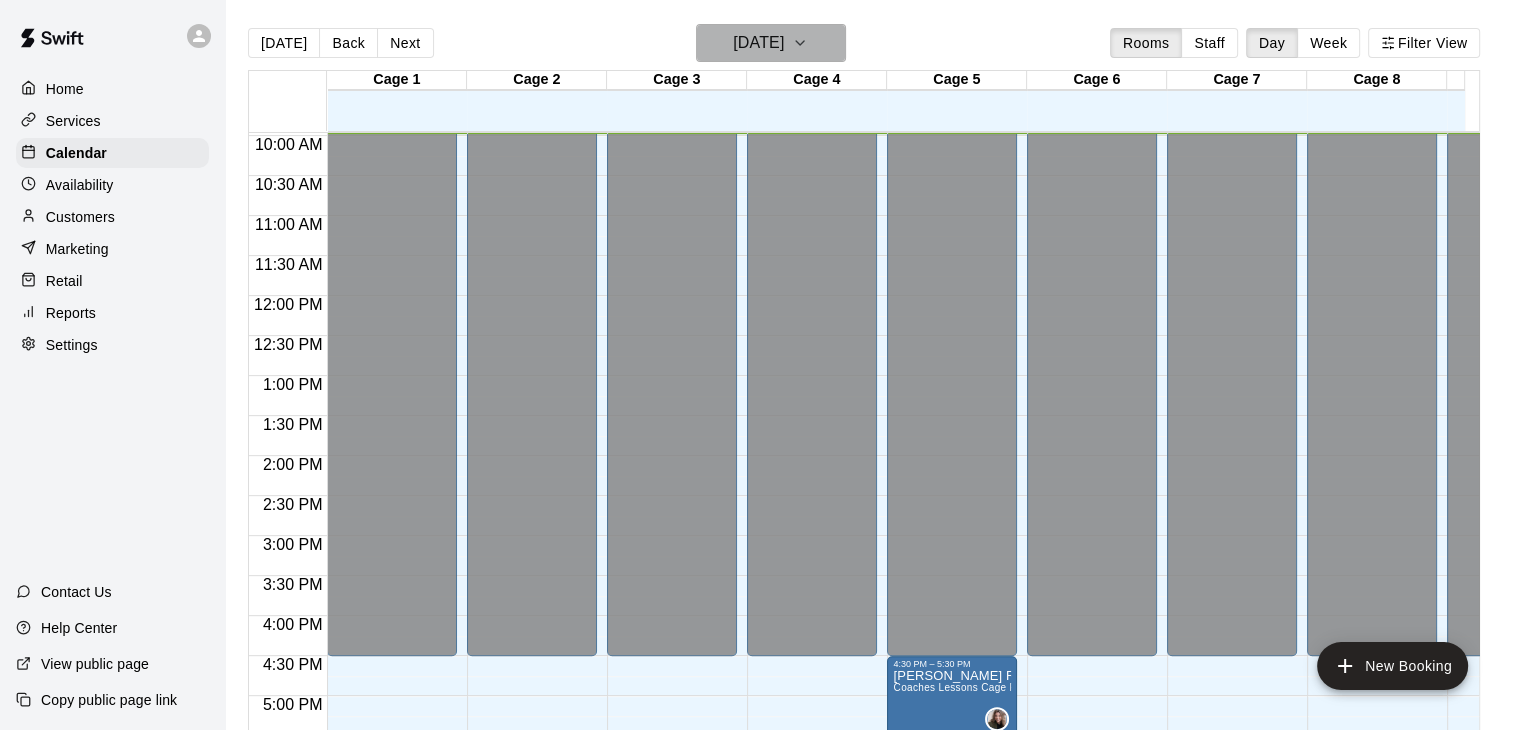 click on "[DATE]" at bounding box center [758, 43] 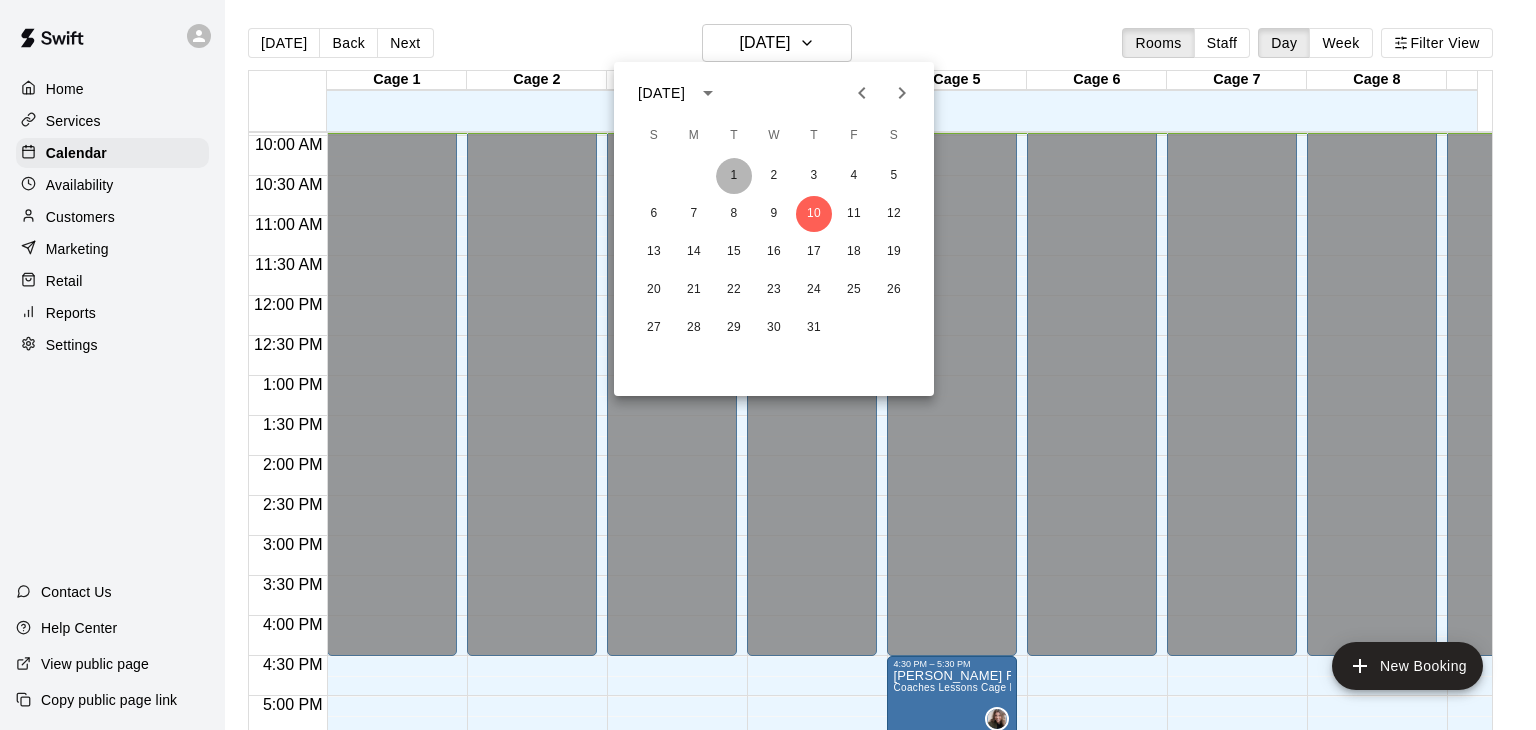 click on "1" at bounding box center [734, 176] 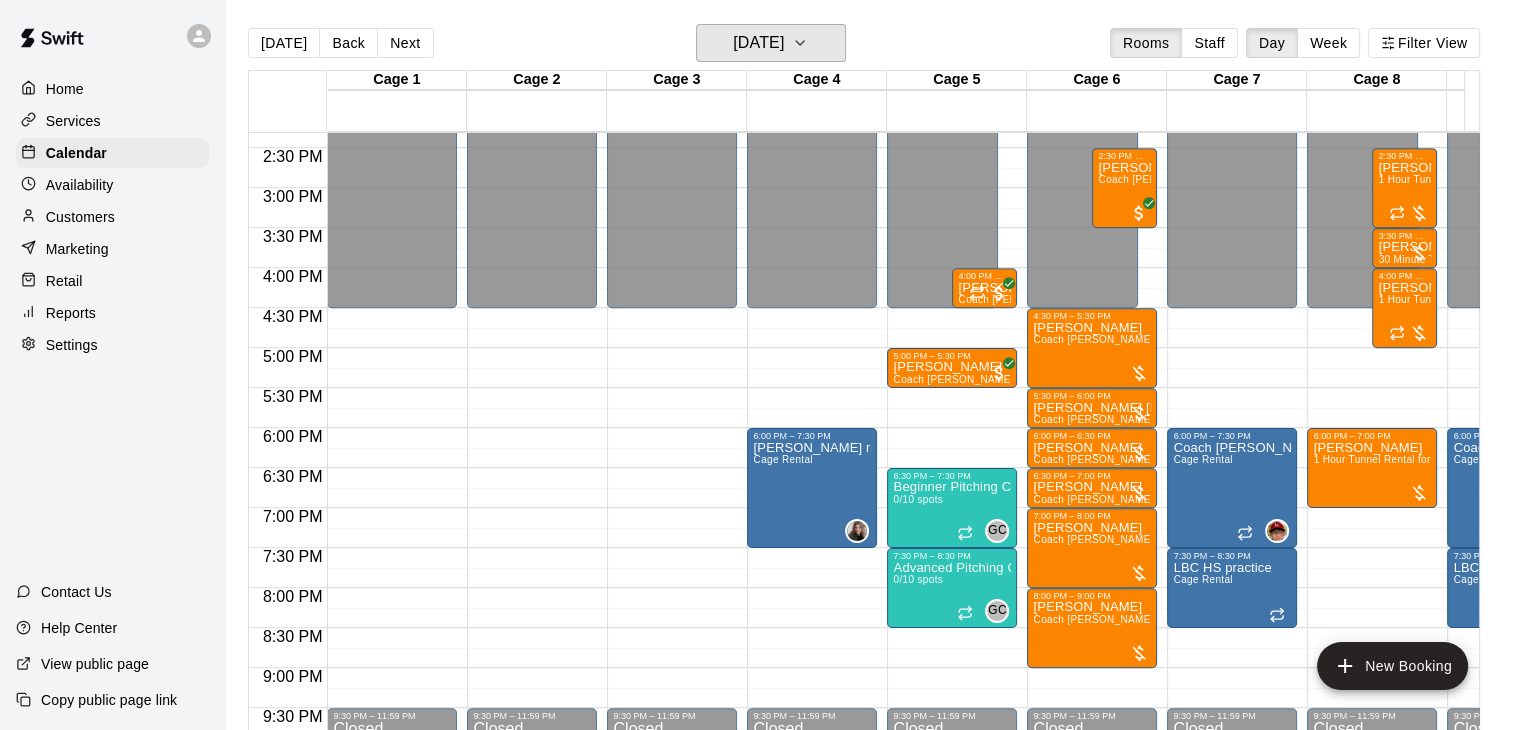 scroll, scrollTop: 1146, scrollLeft: 0, axis: vertical 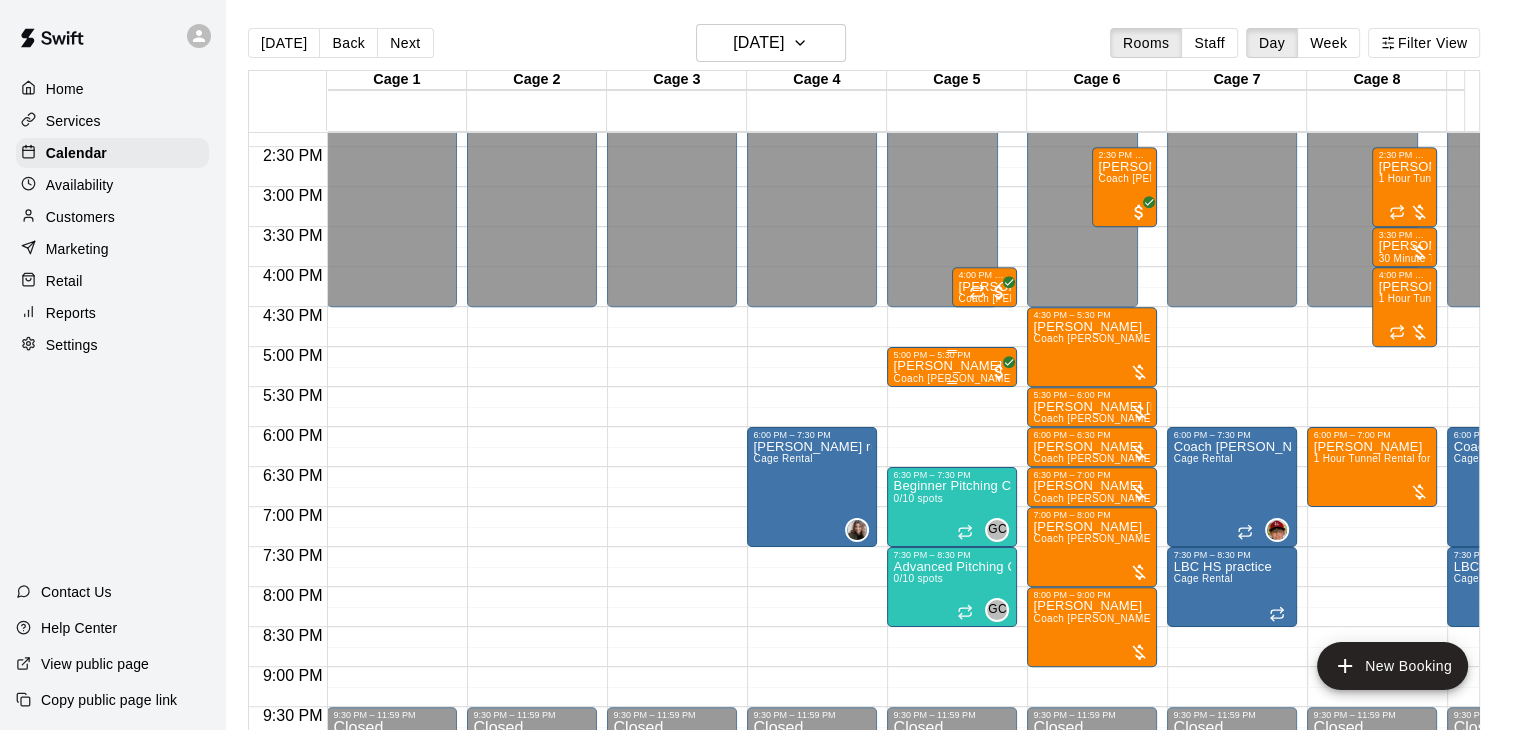 click on "[PERSON_NAME]" at bounding box center (952, 366) 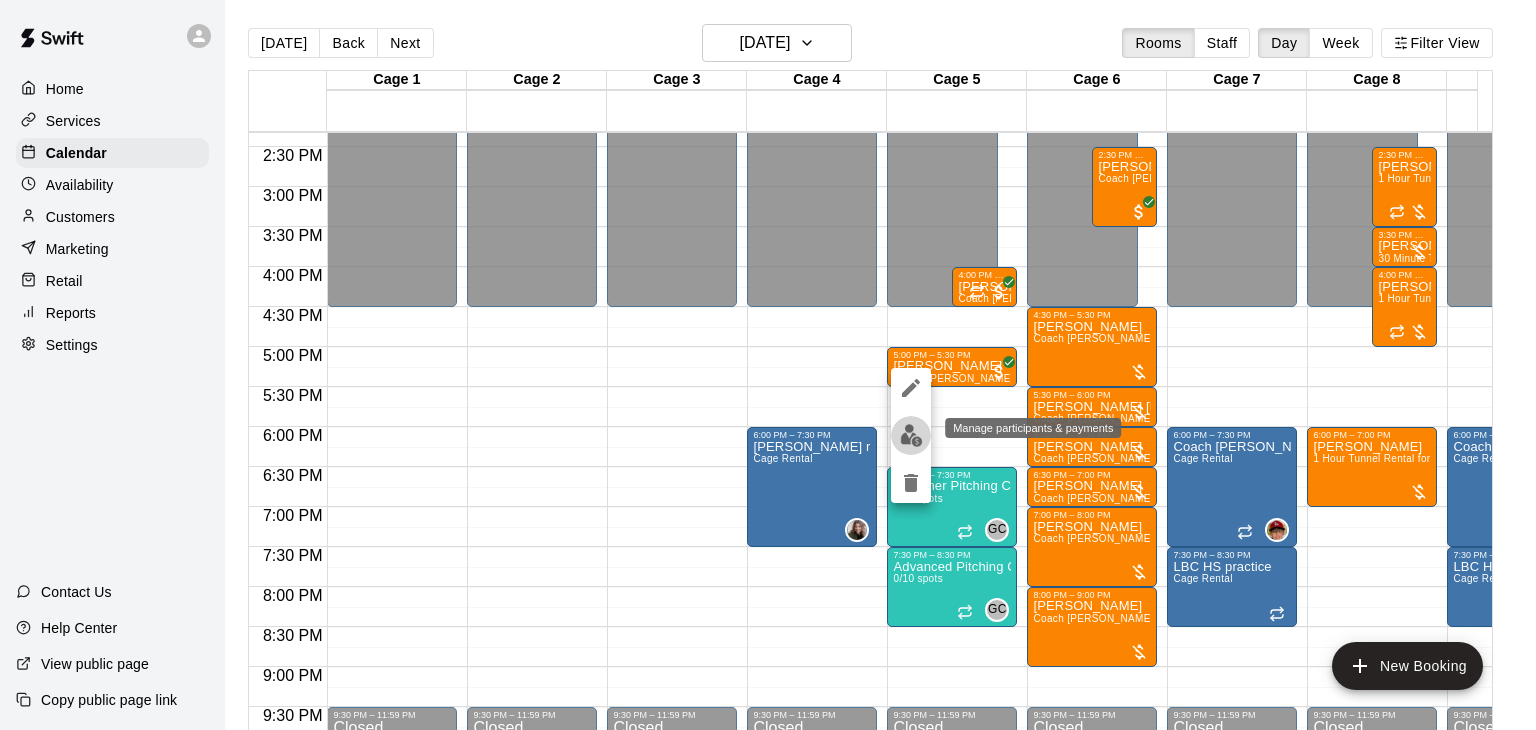click at bounding box center (911, 435) 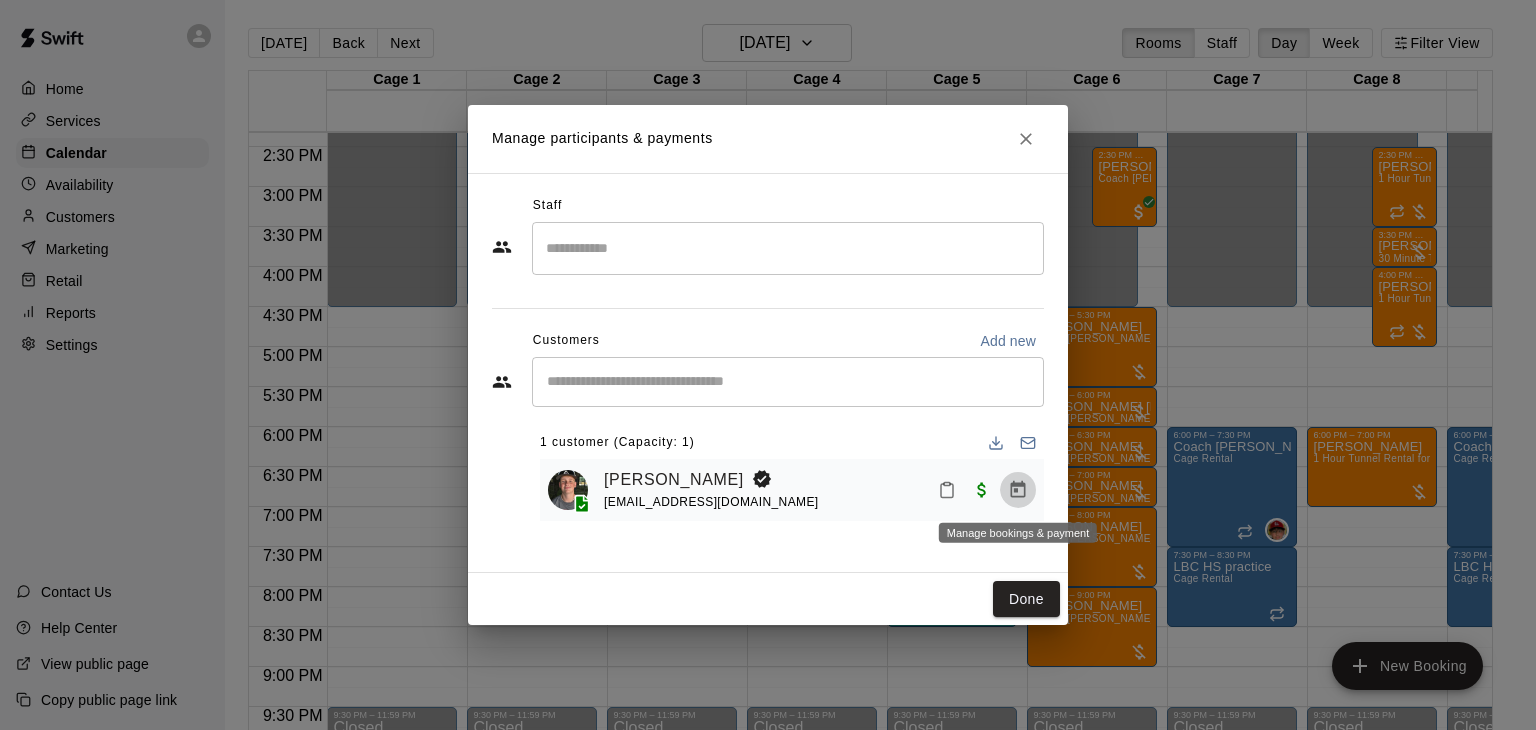 click 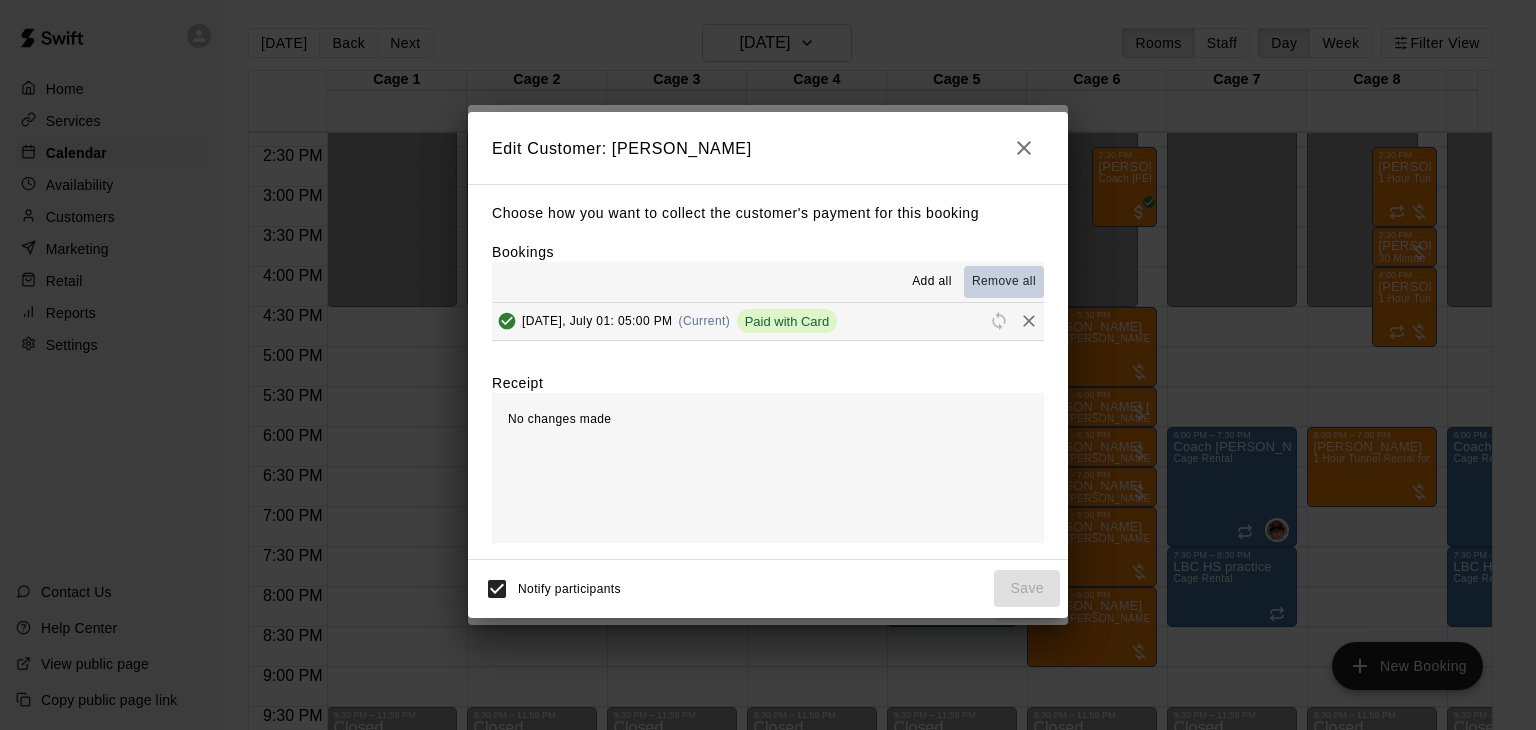 click on "Remove all" at bounding box center (1004, 282) 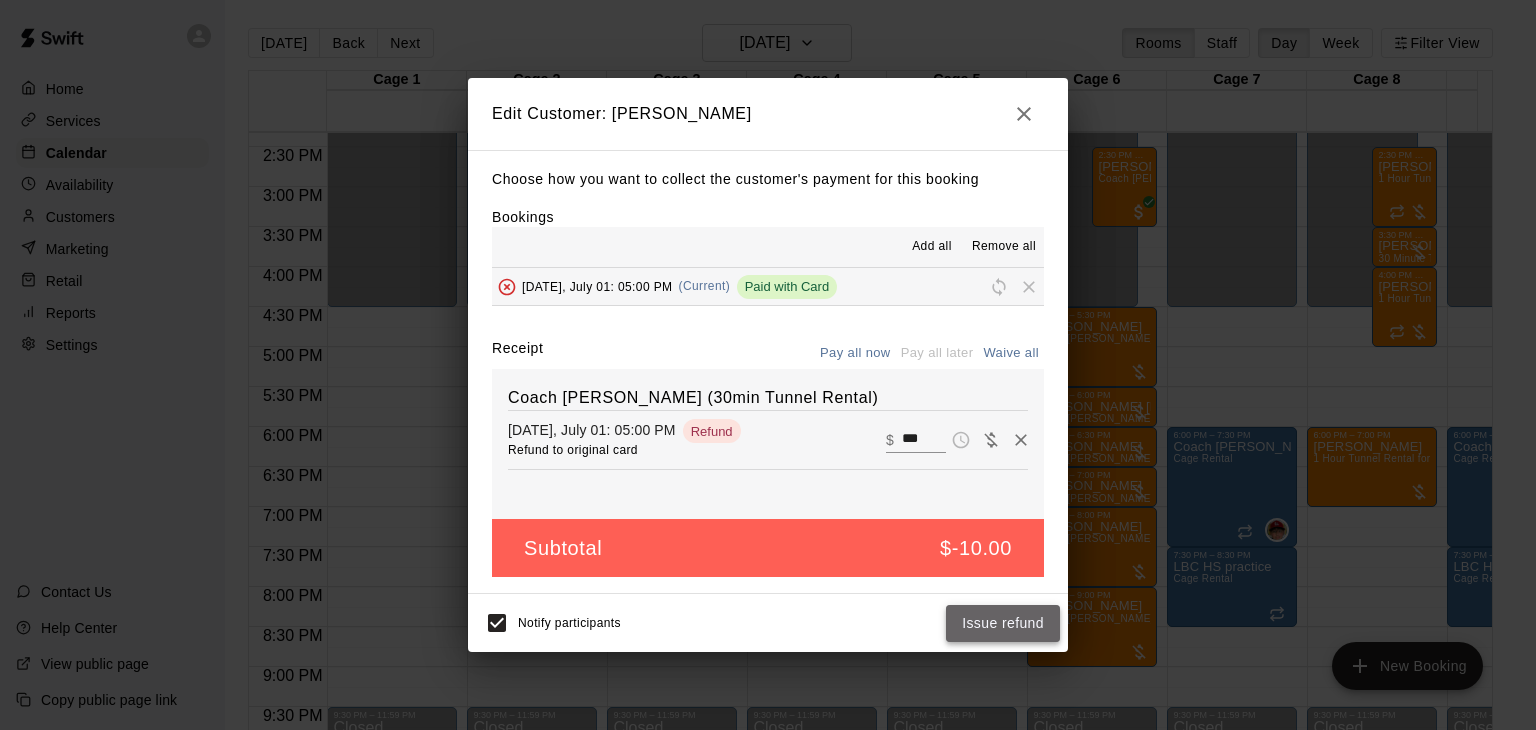 click on "Issue refund" at bounding box center [1003, 623] 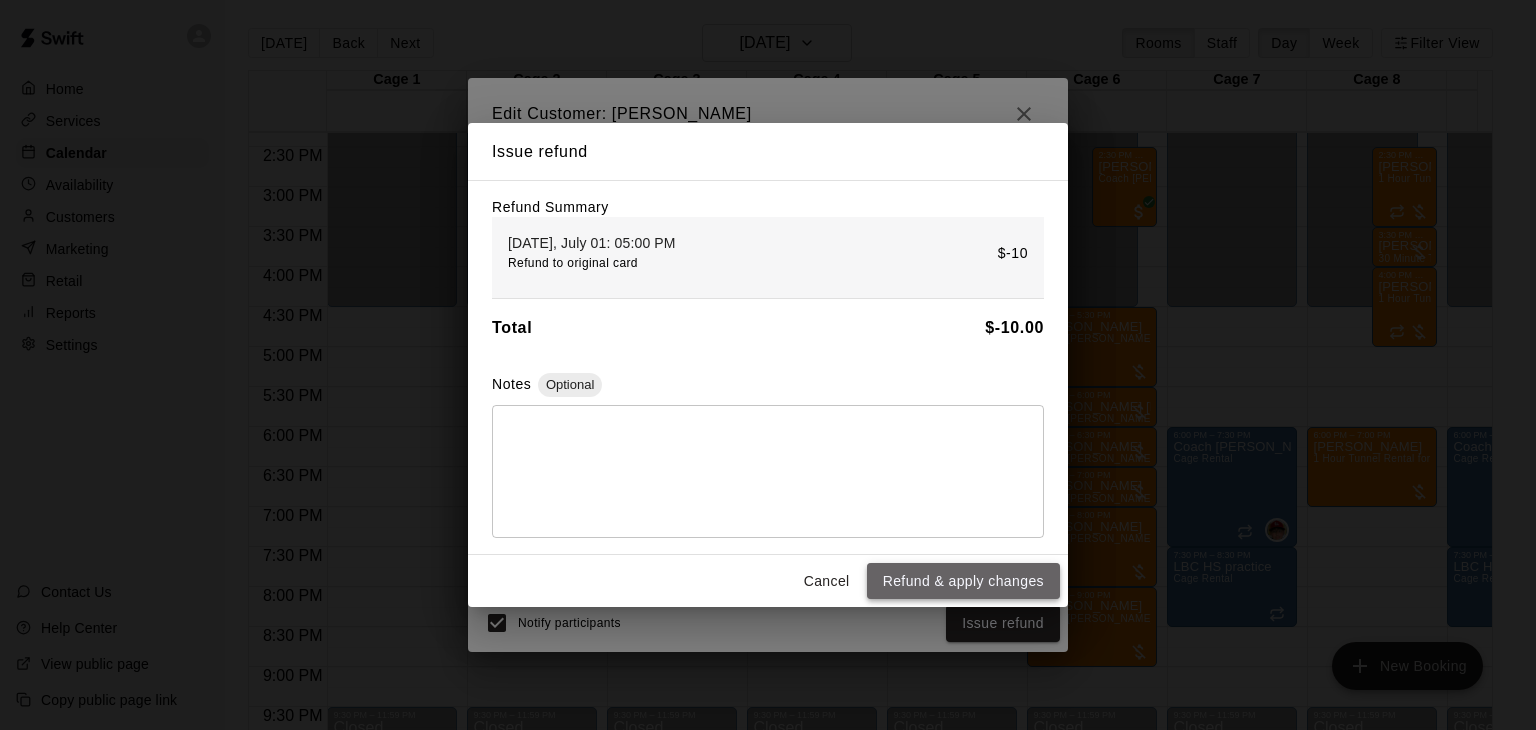 click on "Refund & apply changes" at bounding box center [963, 581] 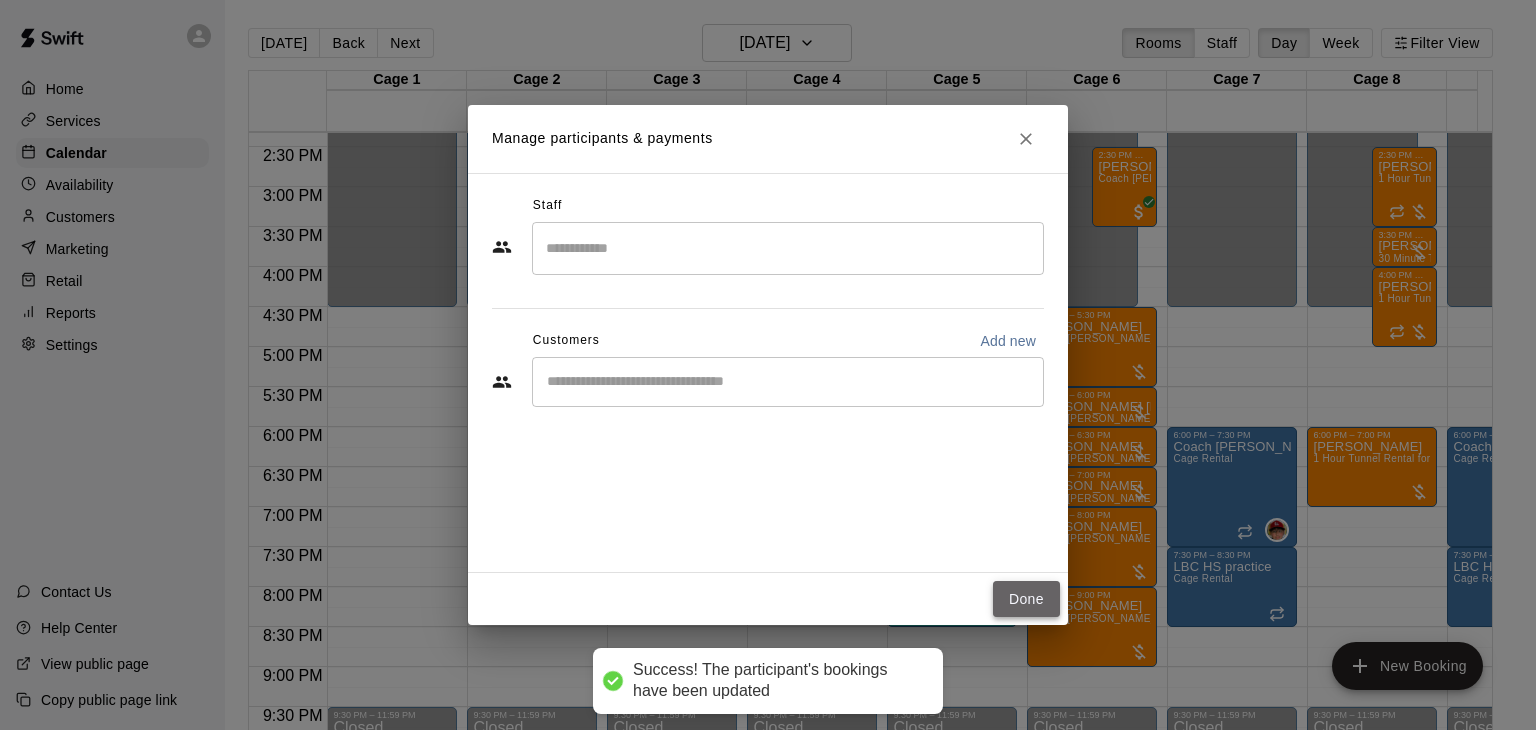 click on "Done" at bounding box center [1026, 599] 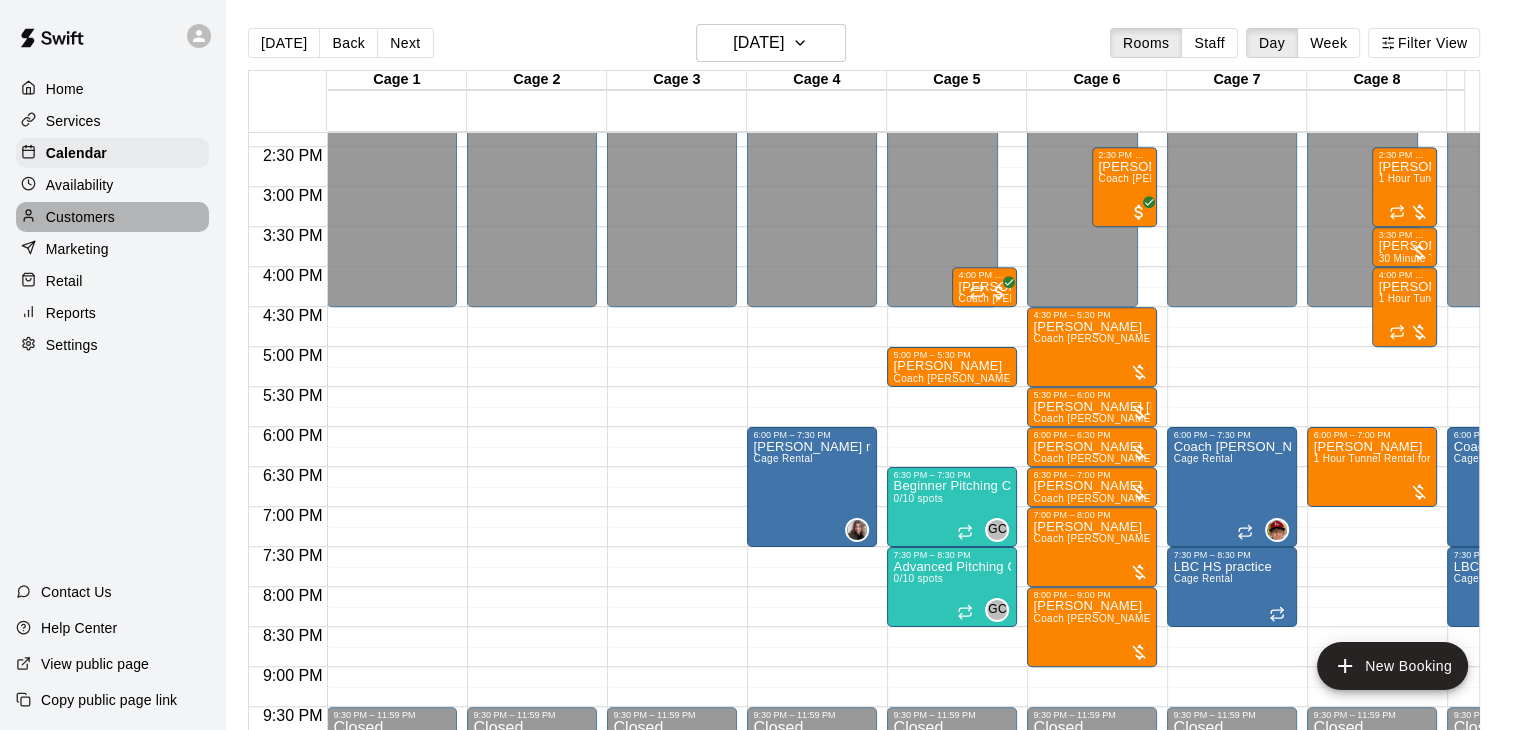 click on "Customers" at bounding box center [80, 217] 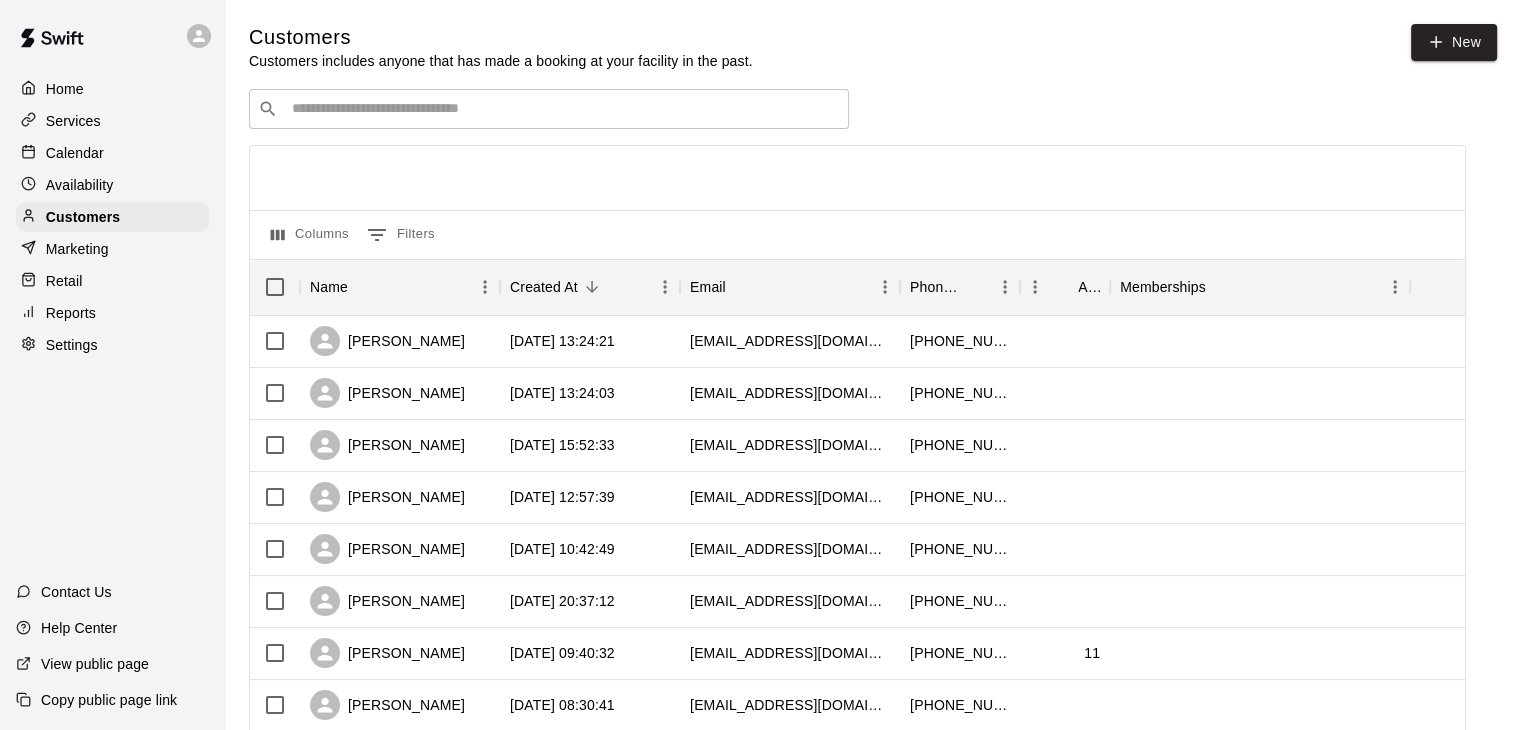 click at bounding box center [563, 109] 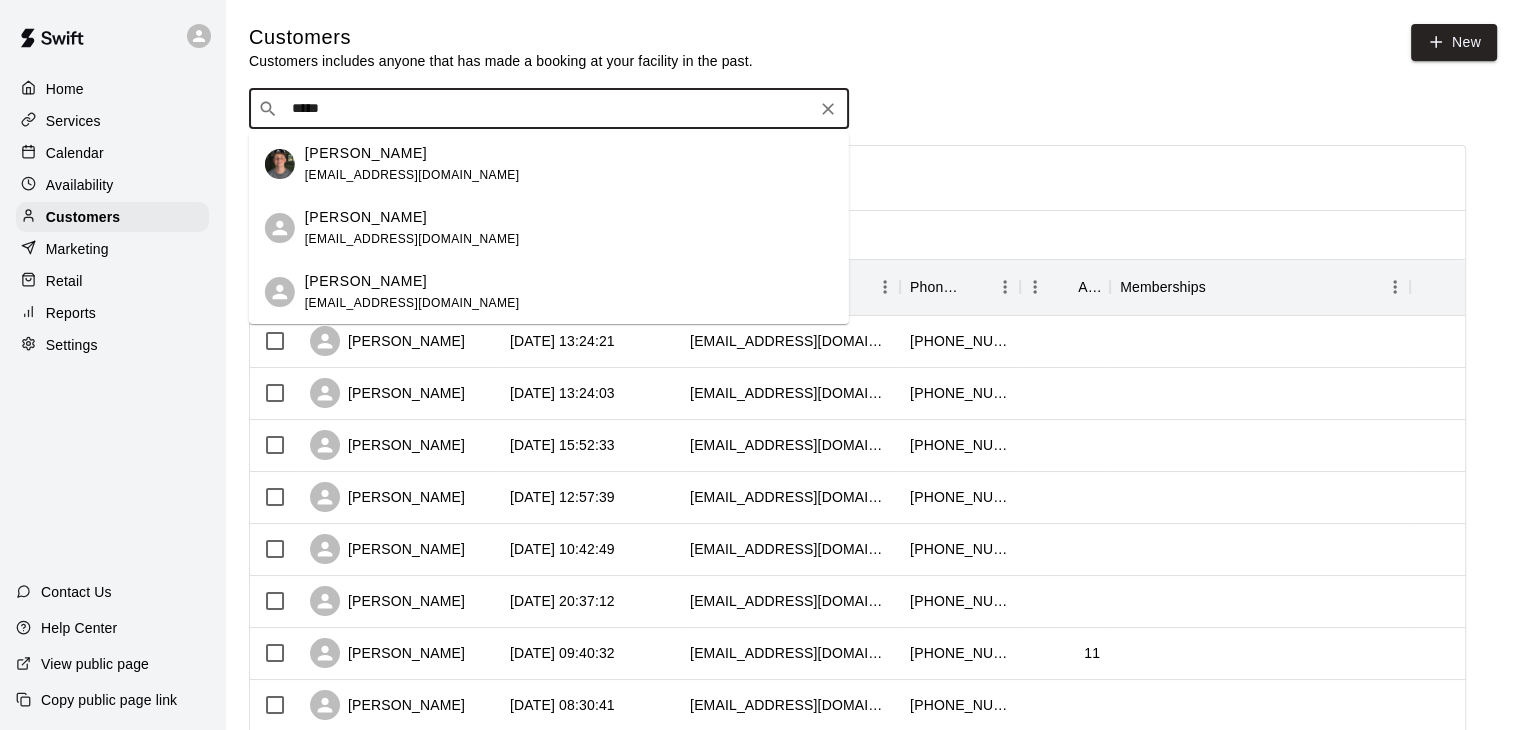 type on "*****" 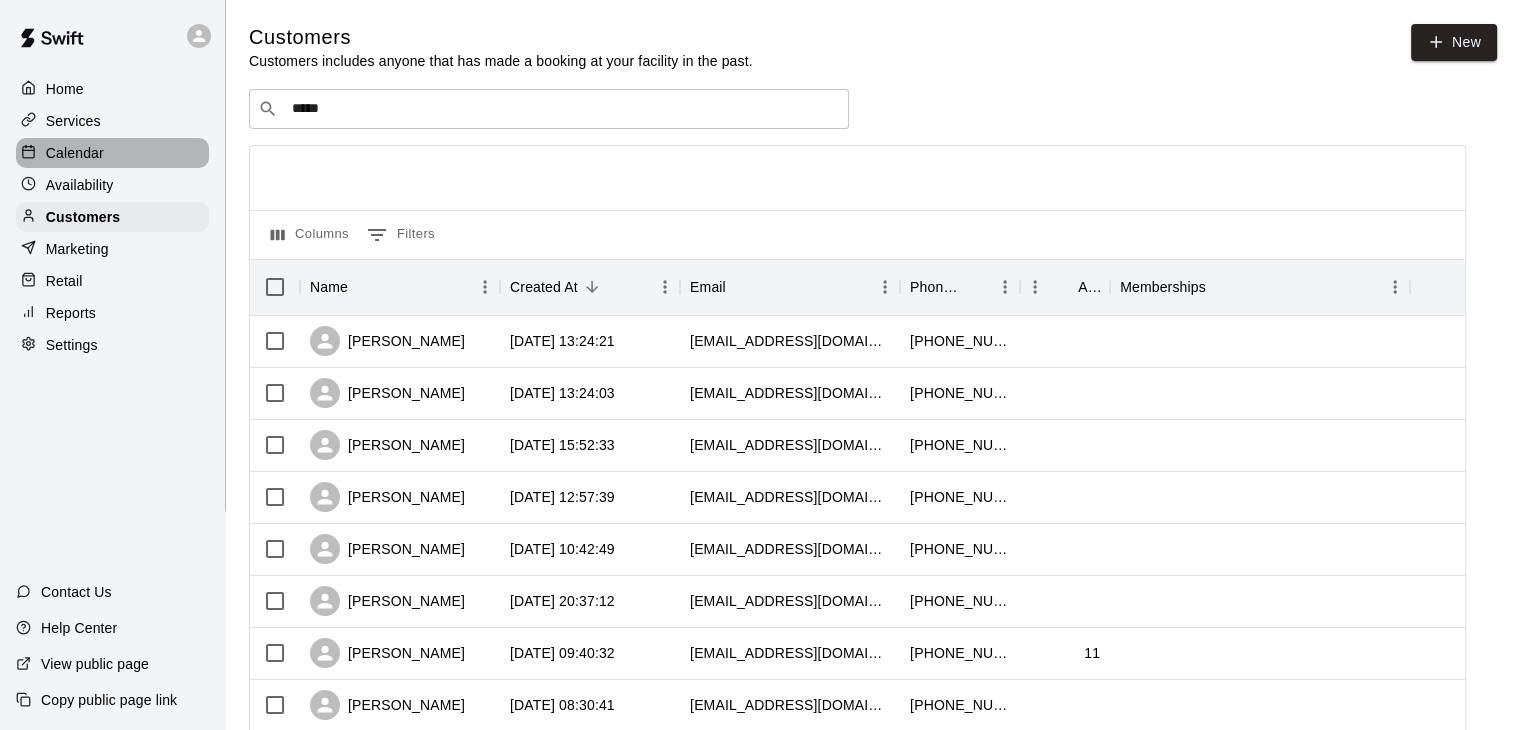 click on "Calendar" at bounding box center (75, 153) 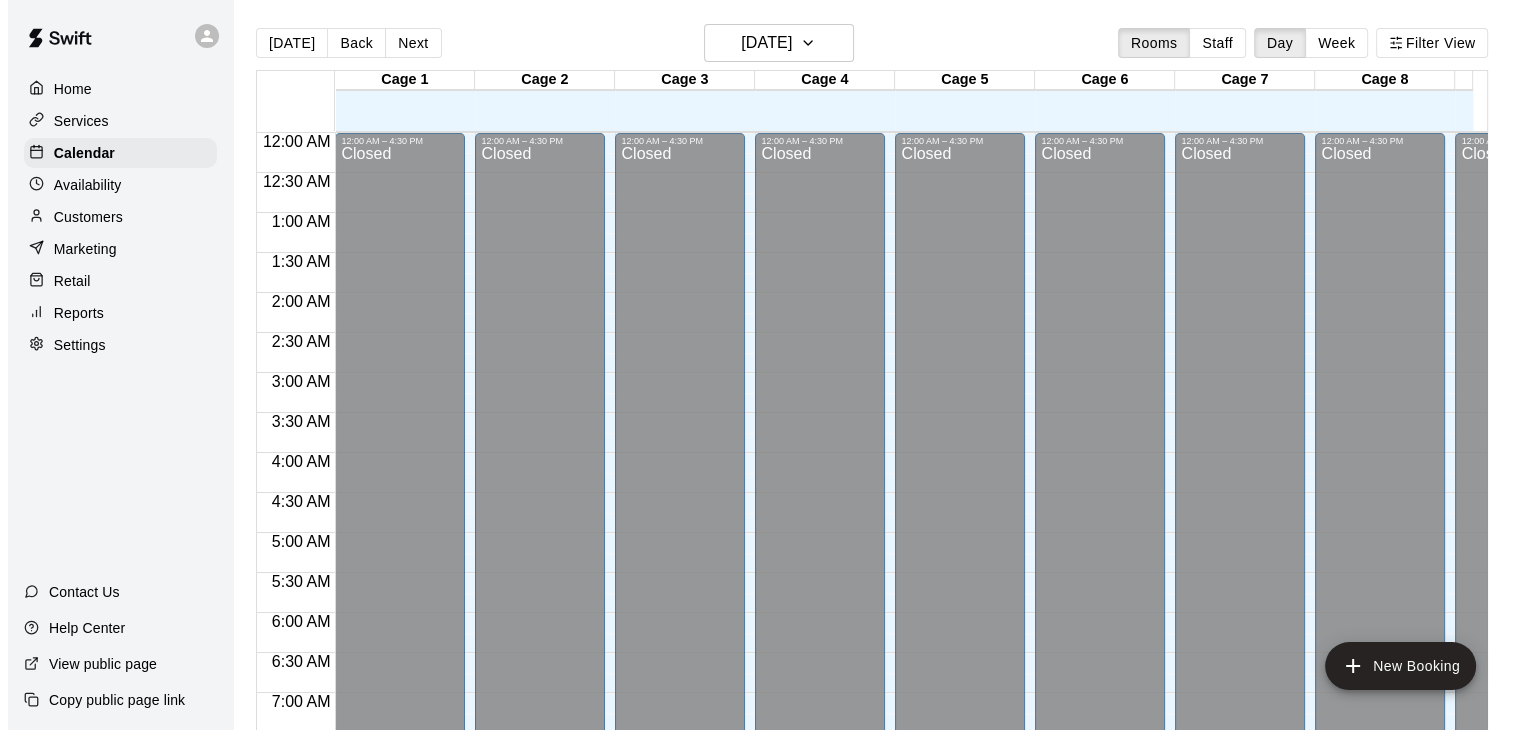 scroll, scrollTop: 799, scrollLeft: 0, axis: vertical 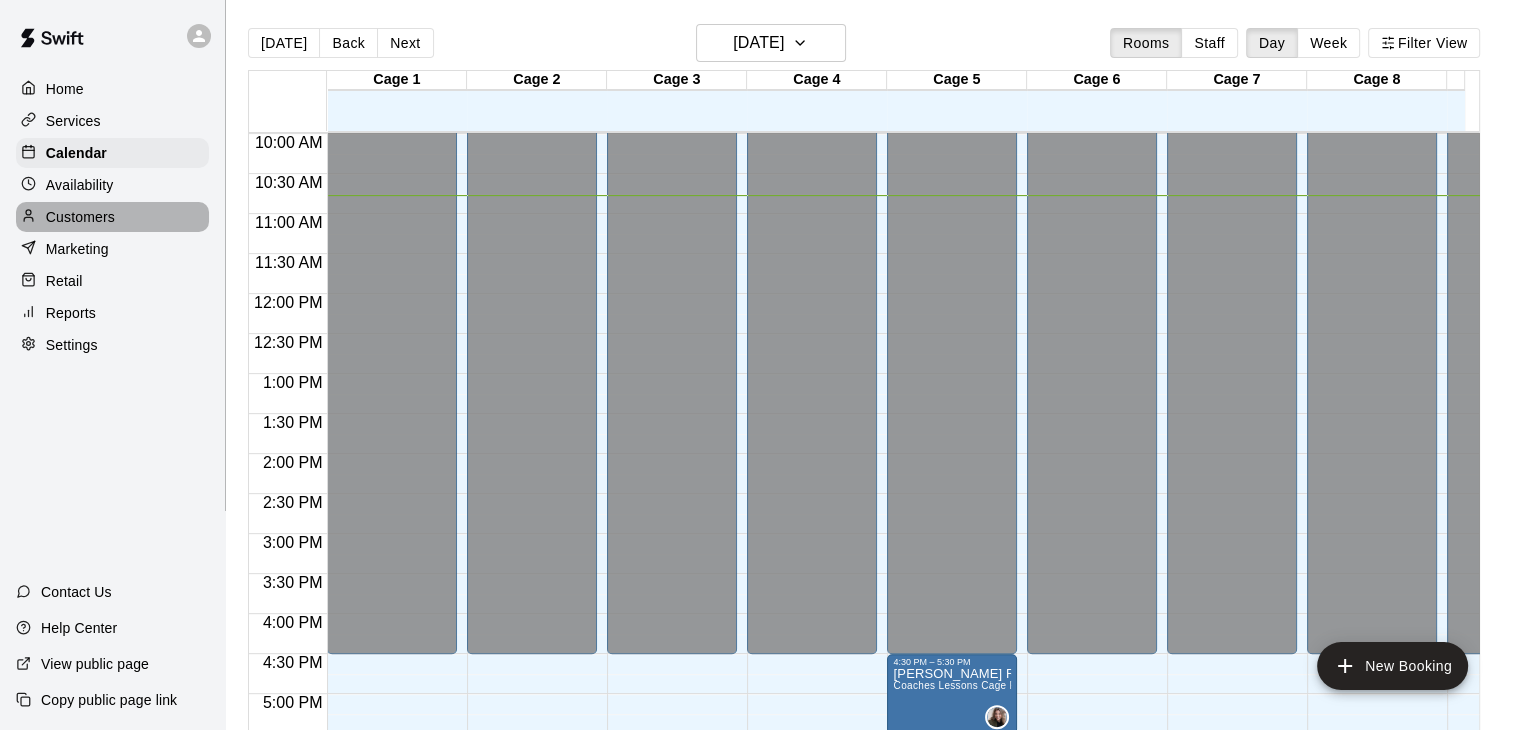 click on "Customers" at bounding box center [112, 217] 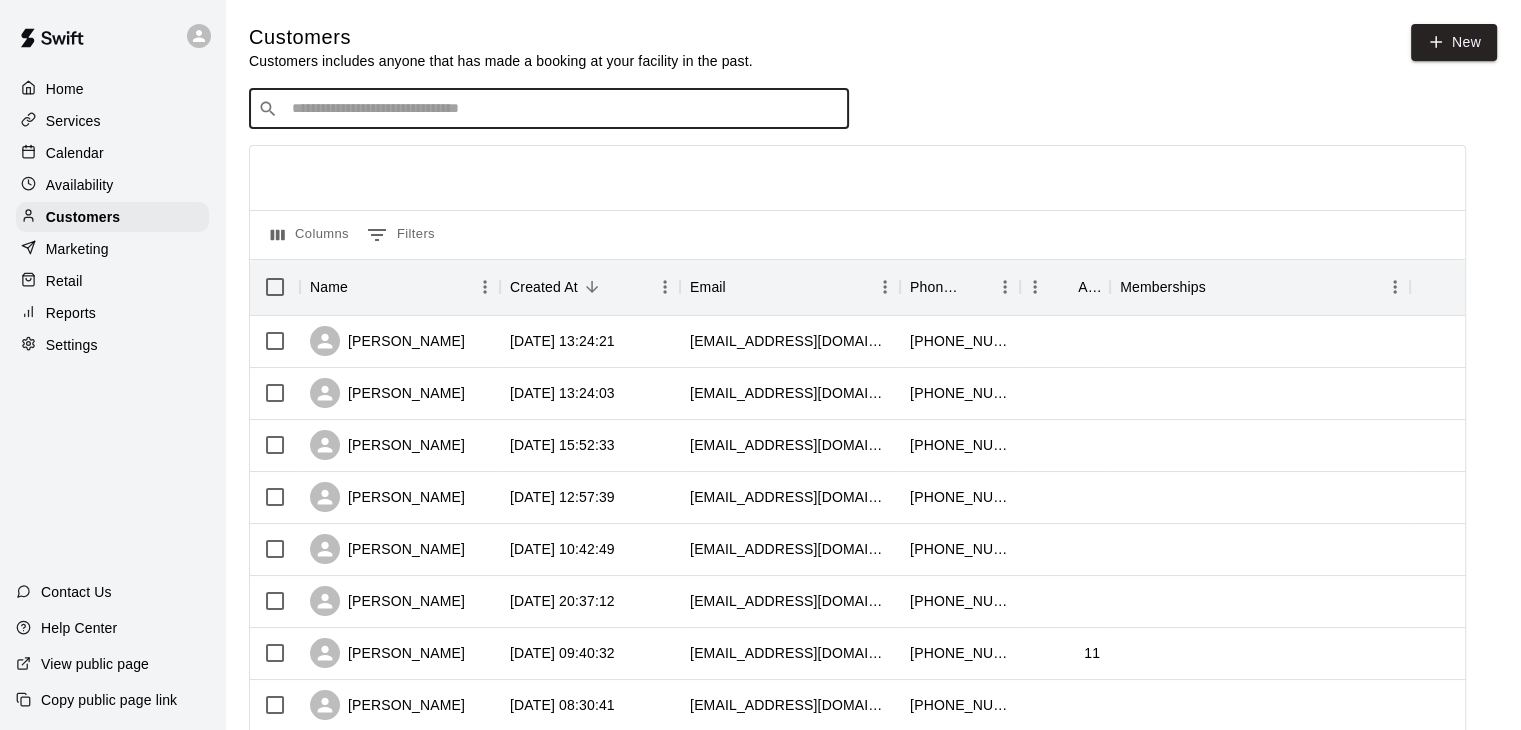 click at bounding box center [563, 109] 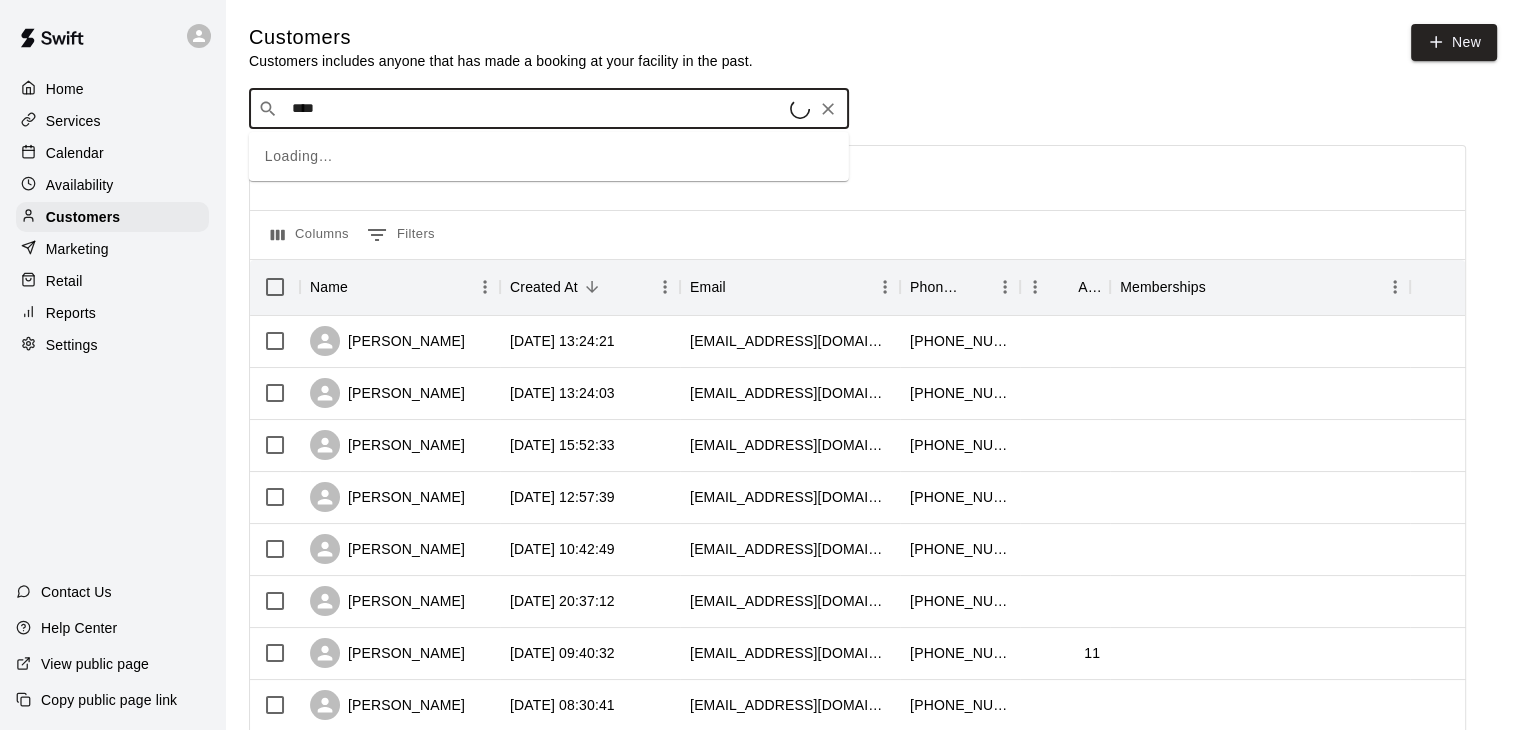 type on "*****" 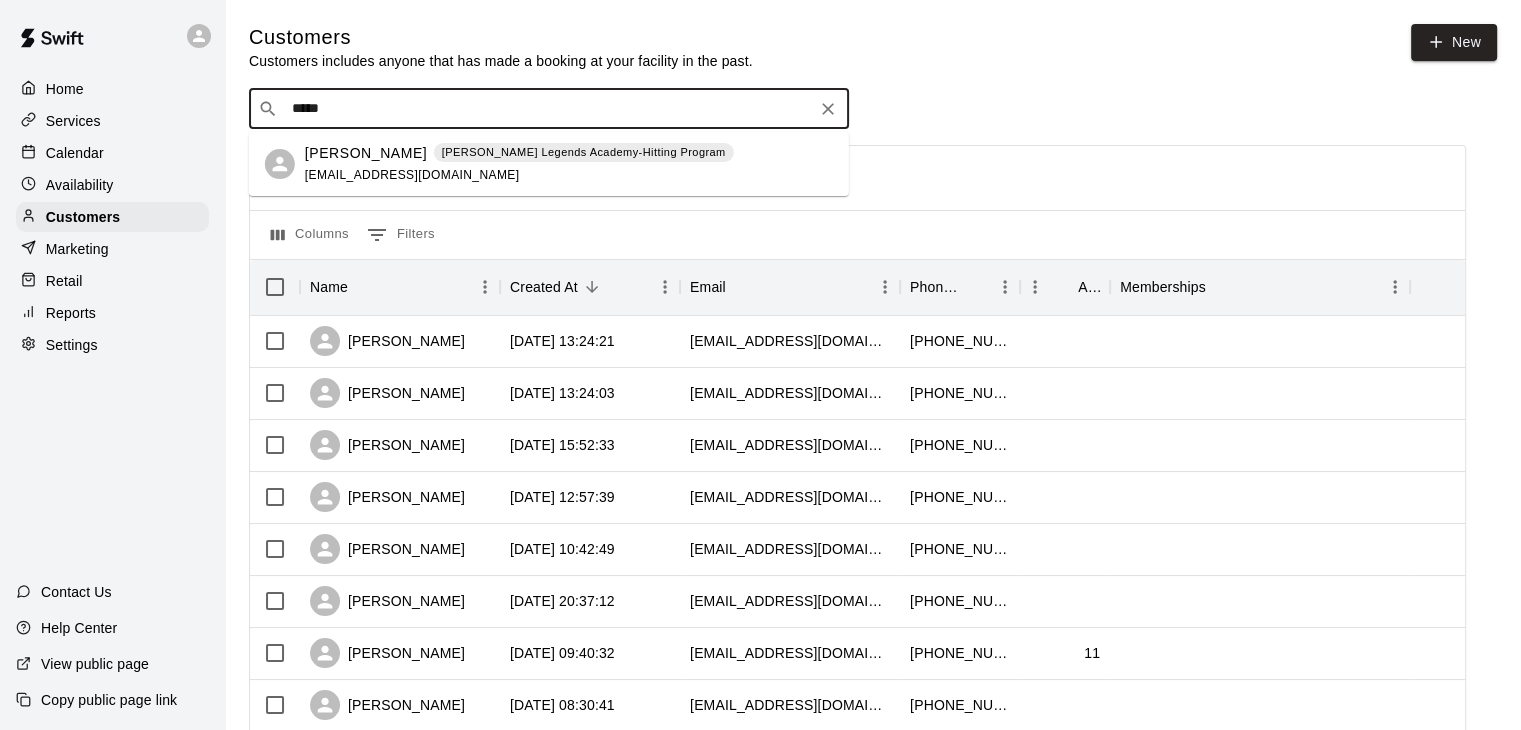 click on "[PERSON_NAME]" at bounding box center (366, 153) 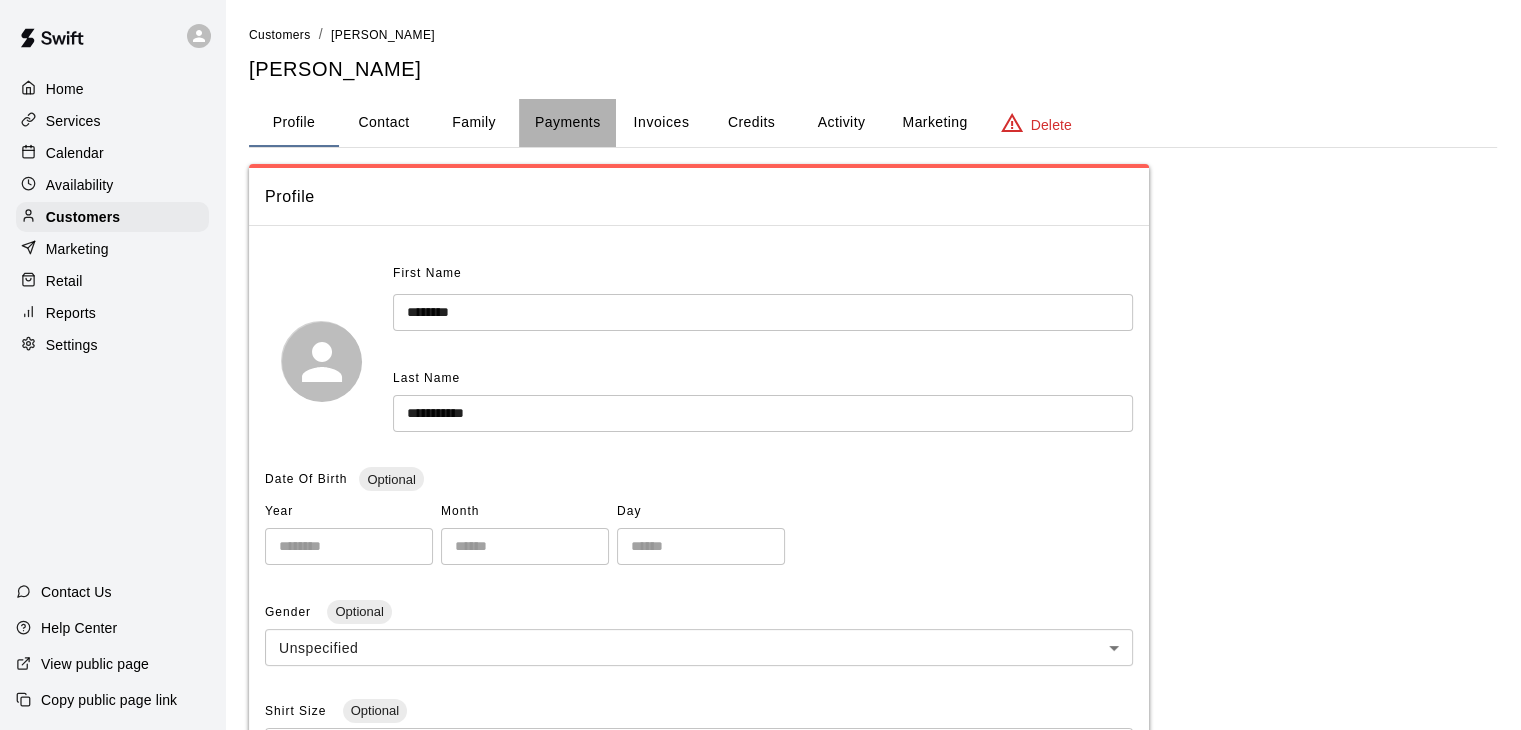 click on "Payments" at bounding box center [567, 123] 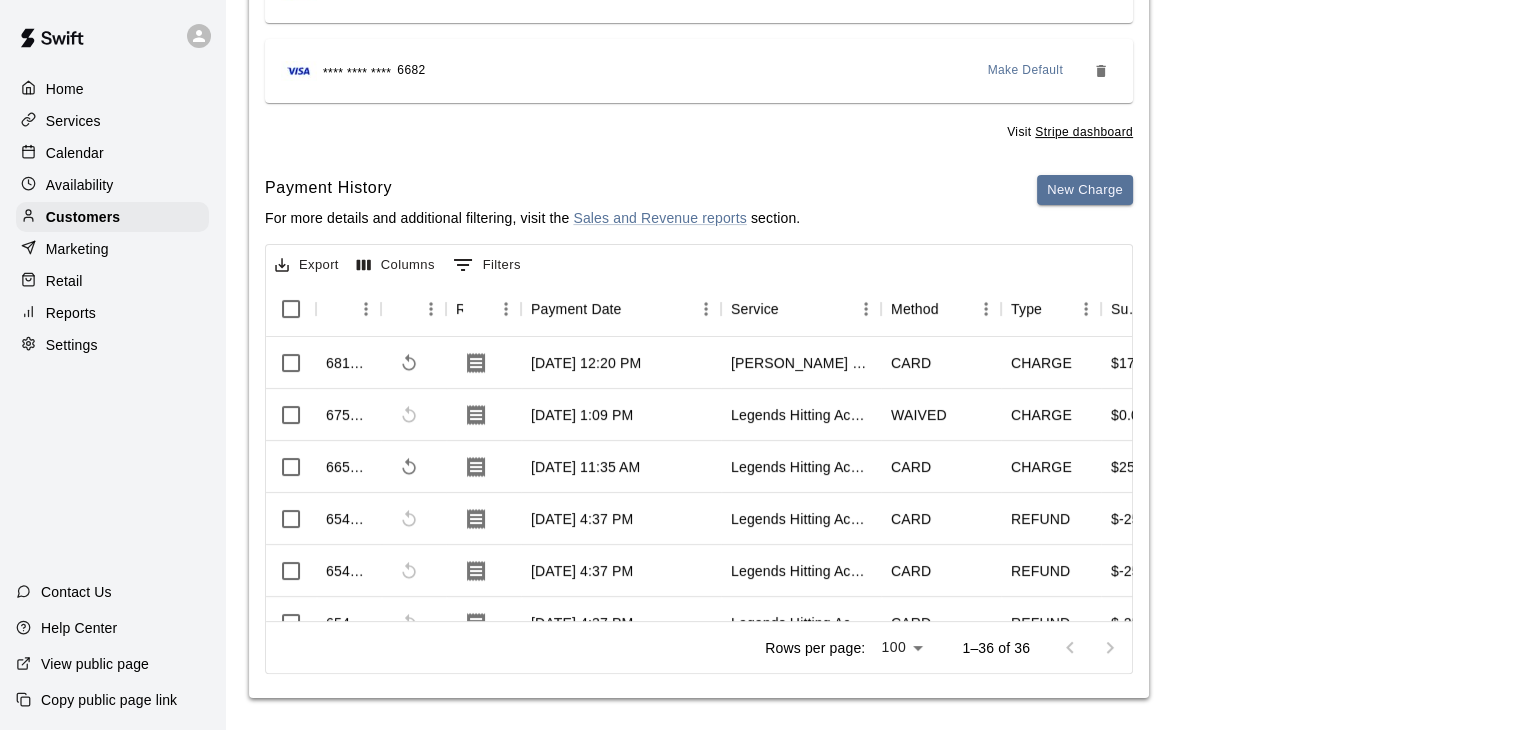 scroll, scrollTop: 436, scrollLeft: 0, axis: vertical 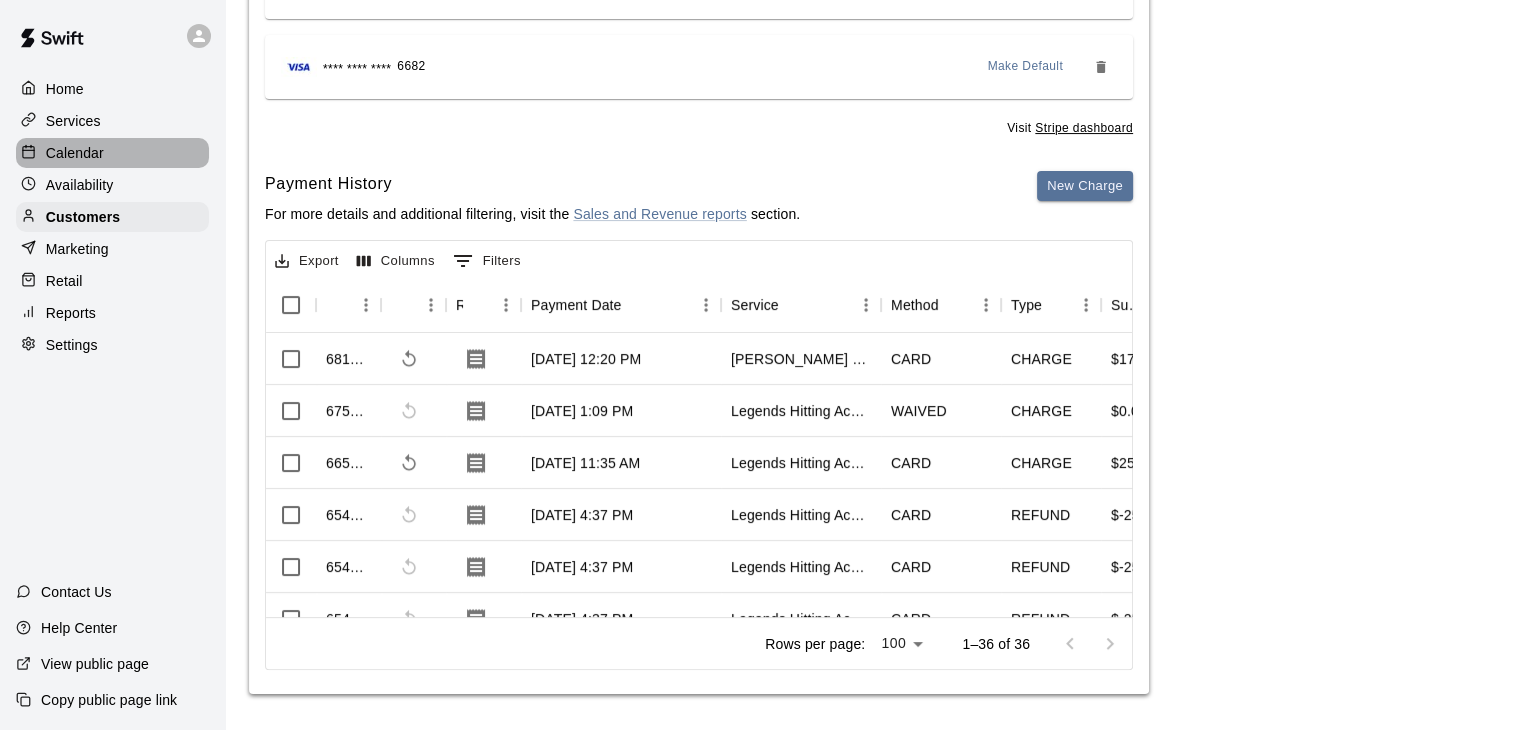 click on "Calendar" at bounding box center [75, 153] 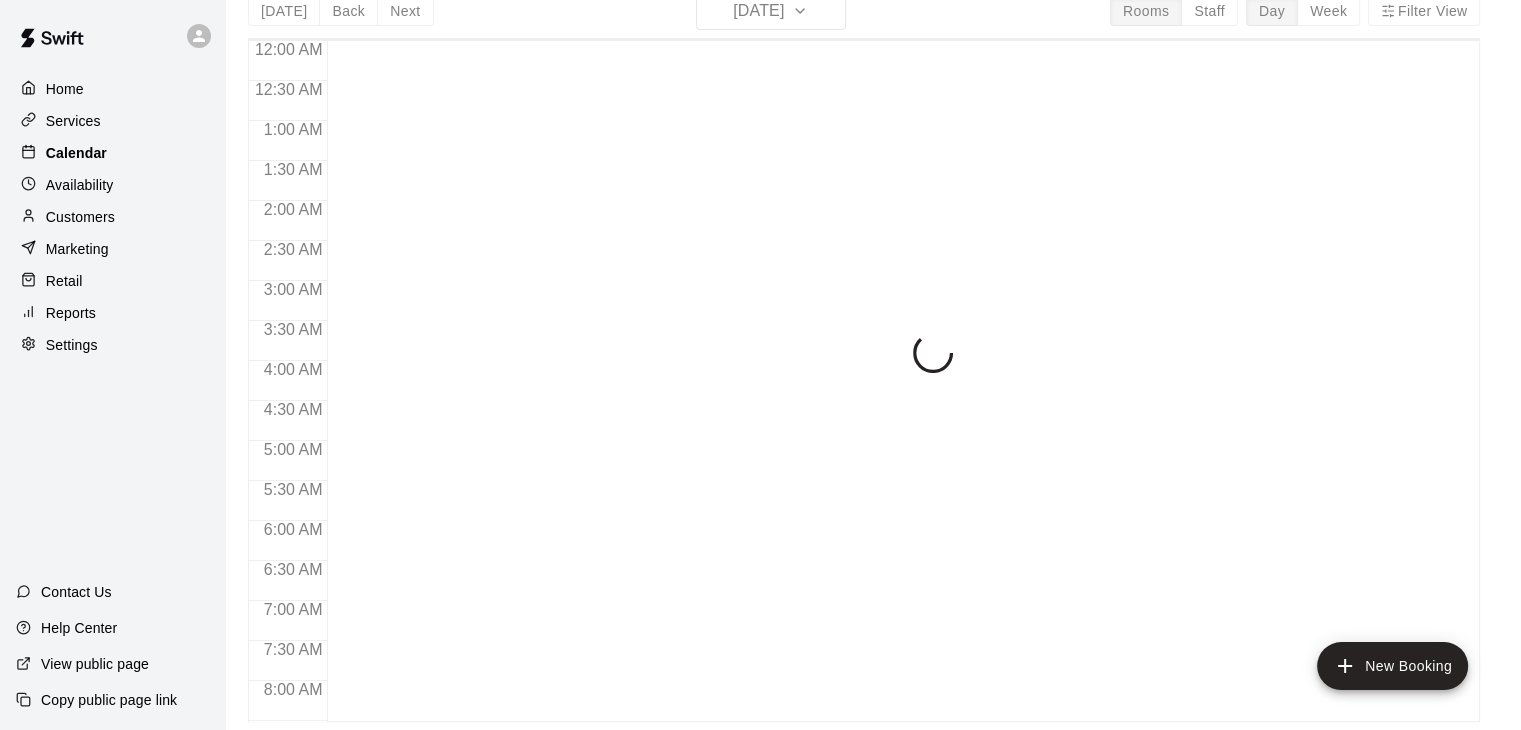 scroll, scrollTop: 0, scrollLeft: 0, axis: both 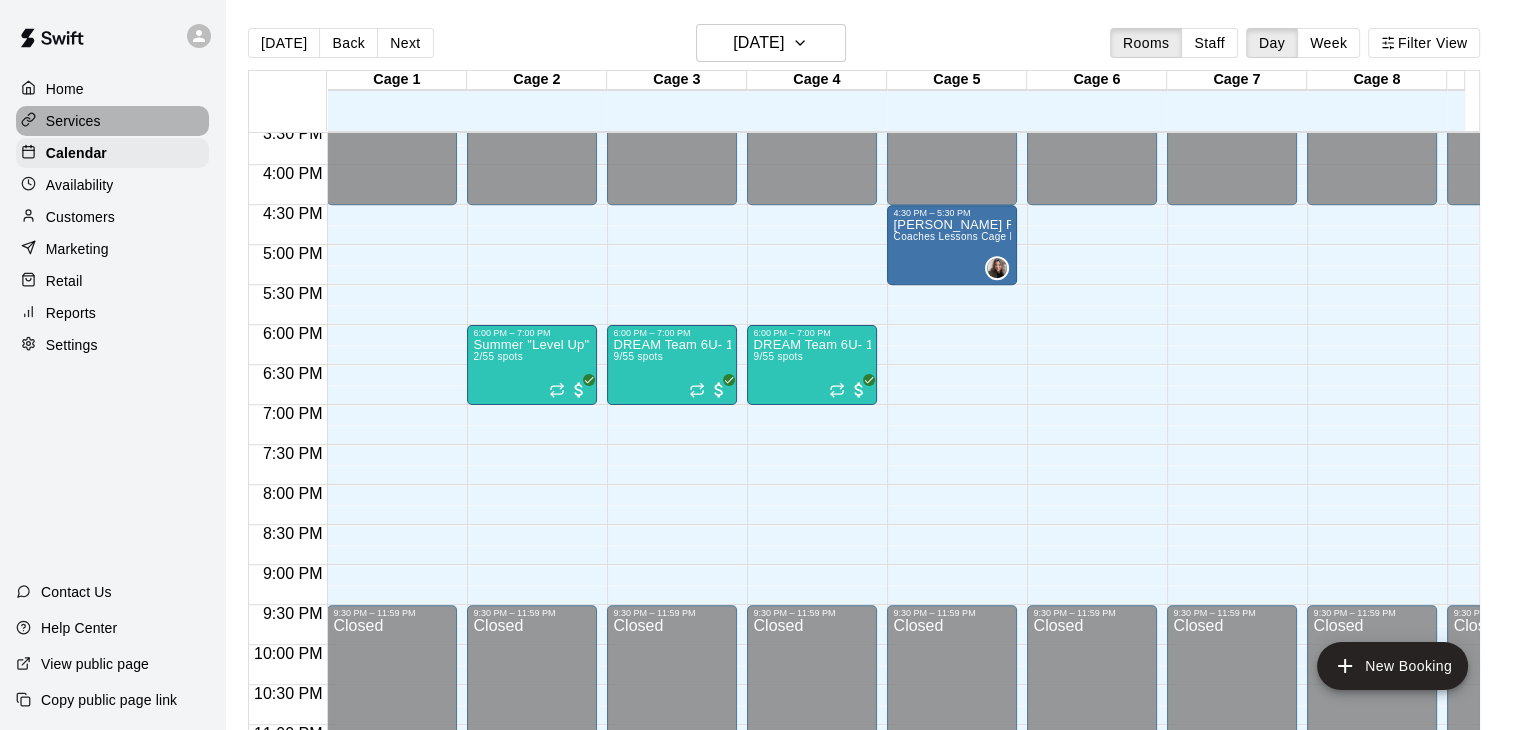 click on "Services" at bounding box center (112, 121) 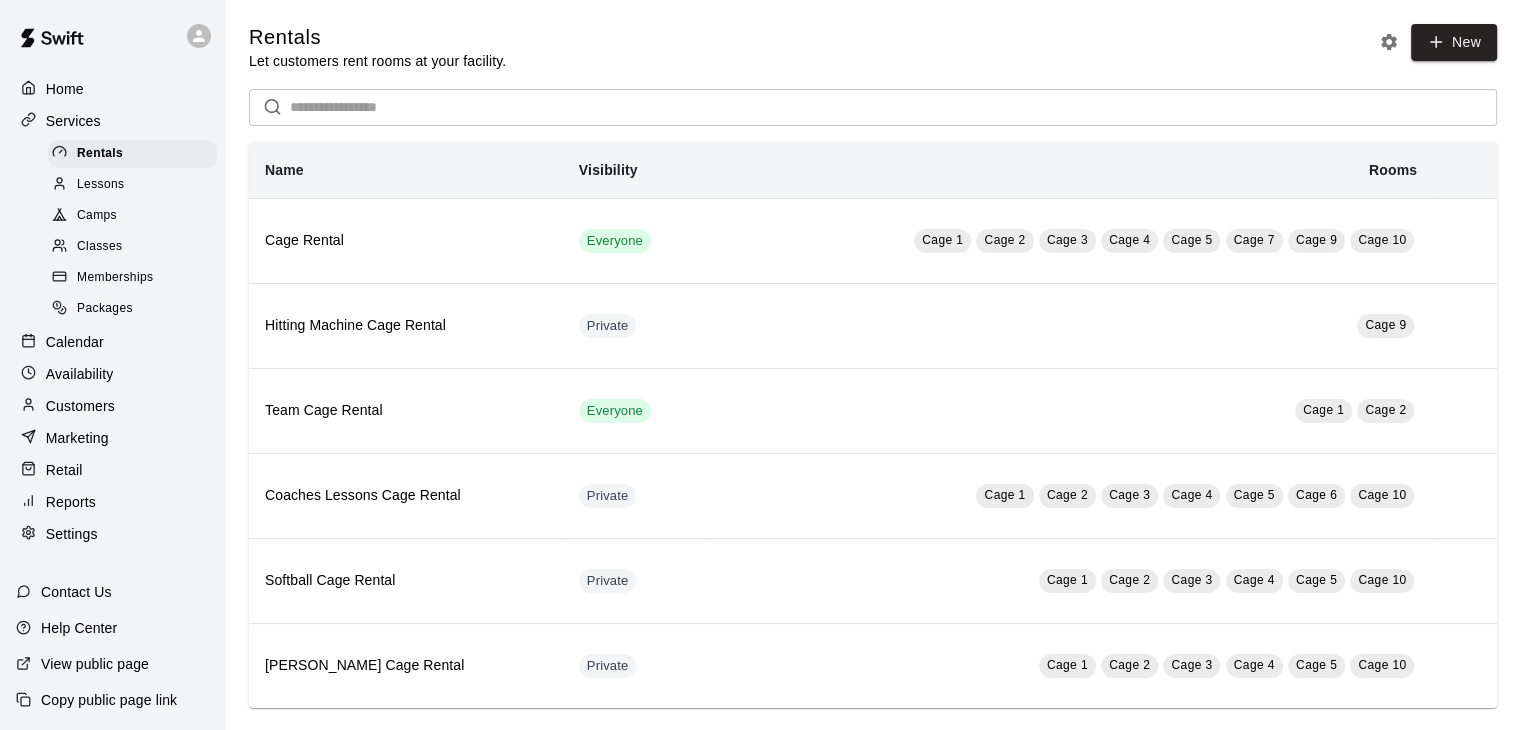 click on "Memberships" at bounding box center [115, 278] 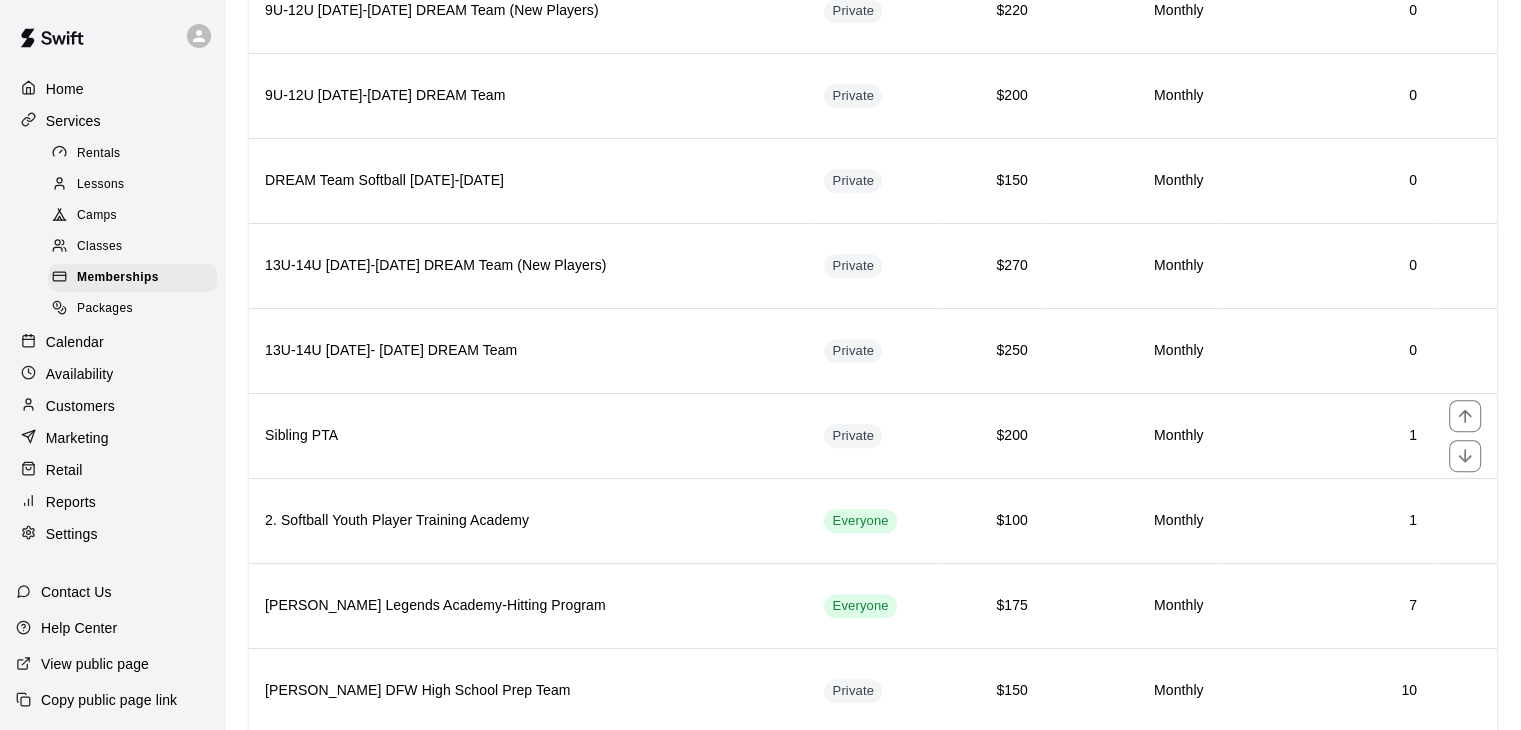 scroll, scrollTop: 1376, scrollLeft: 0, axis: vertical 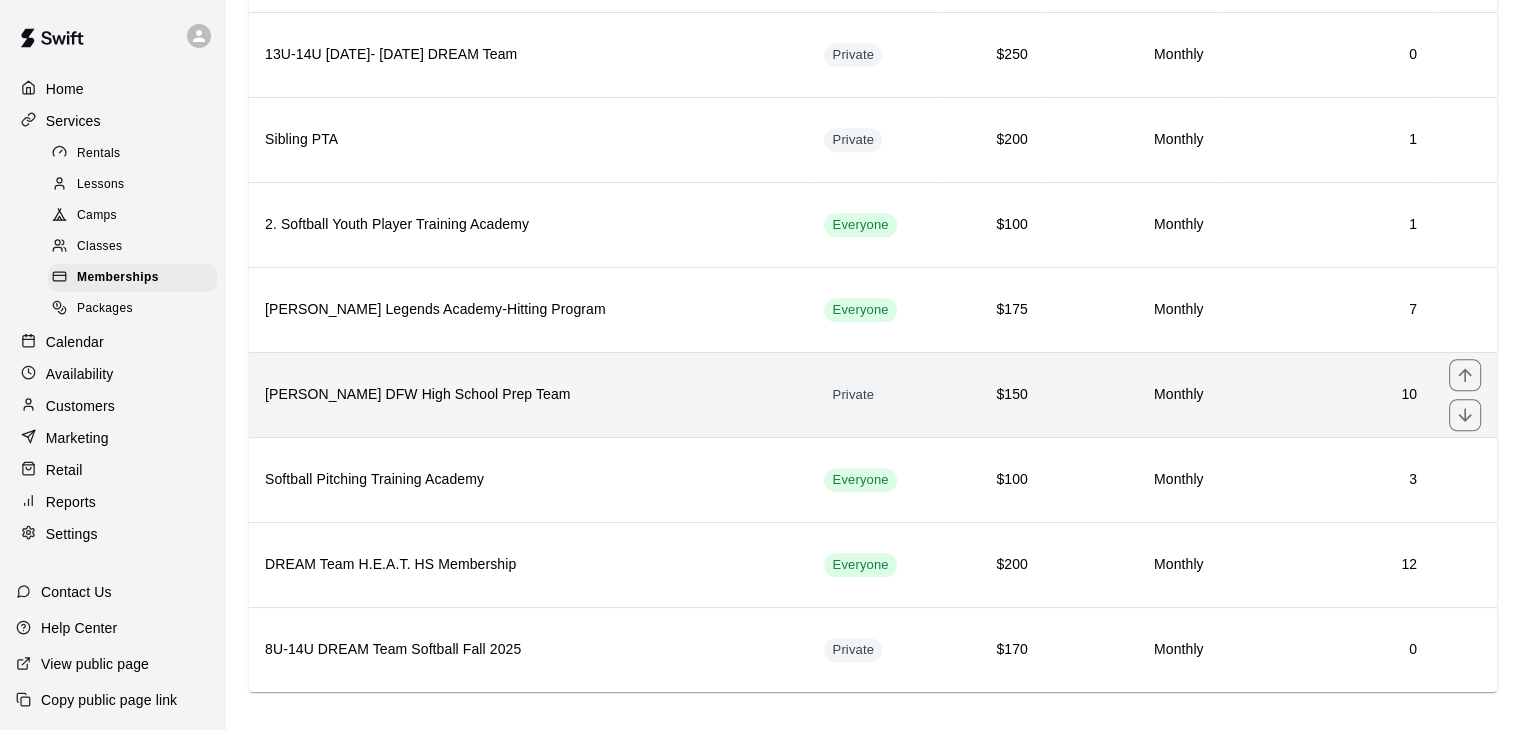 click on "[PERSON_NAME] DFW High School Prep Team" at bounding box center [528, 394] 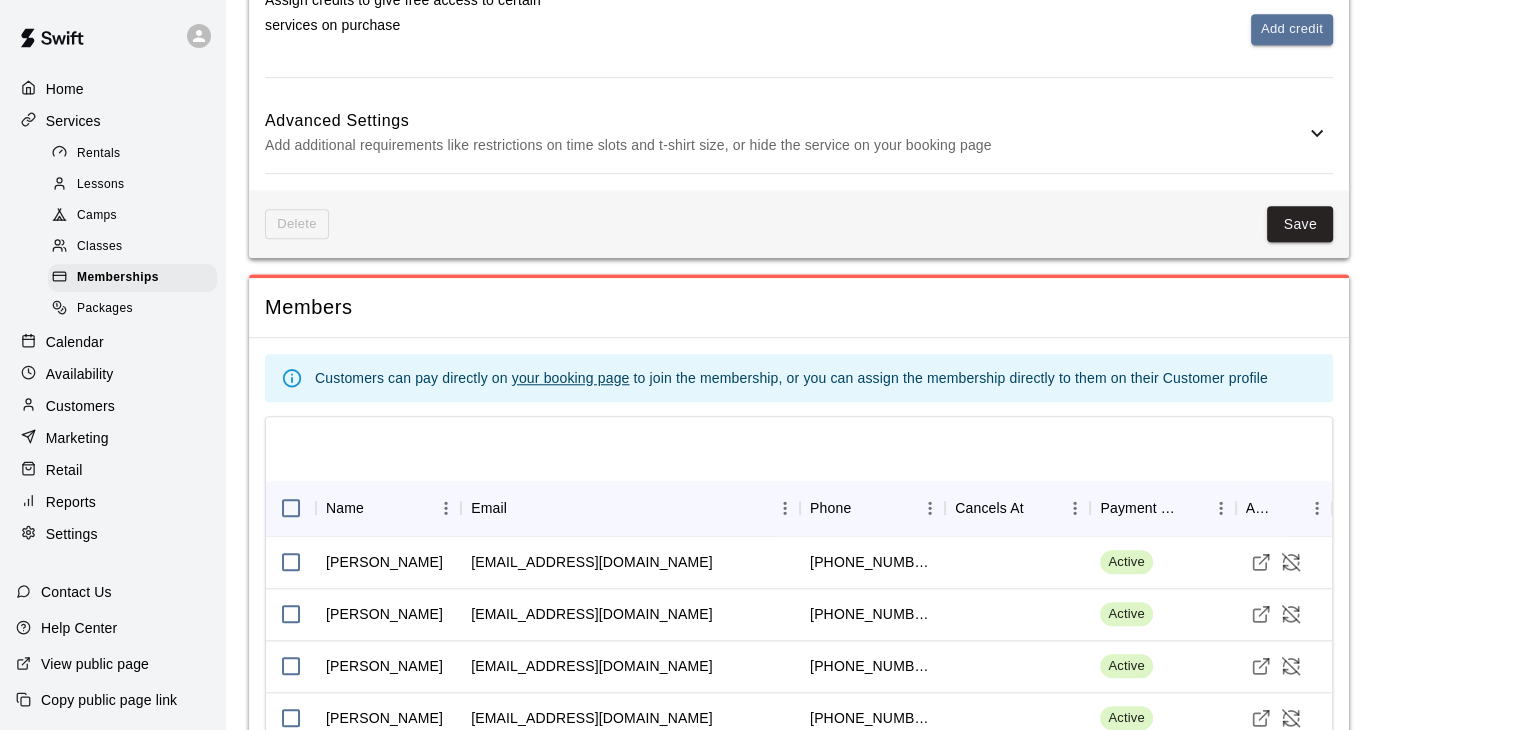 scroll, scrollTop: 1742, scrollLeft: 0, axis: vertical 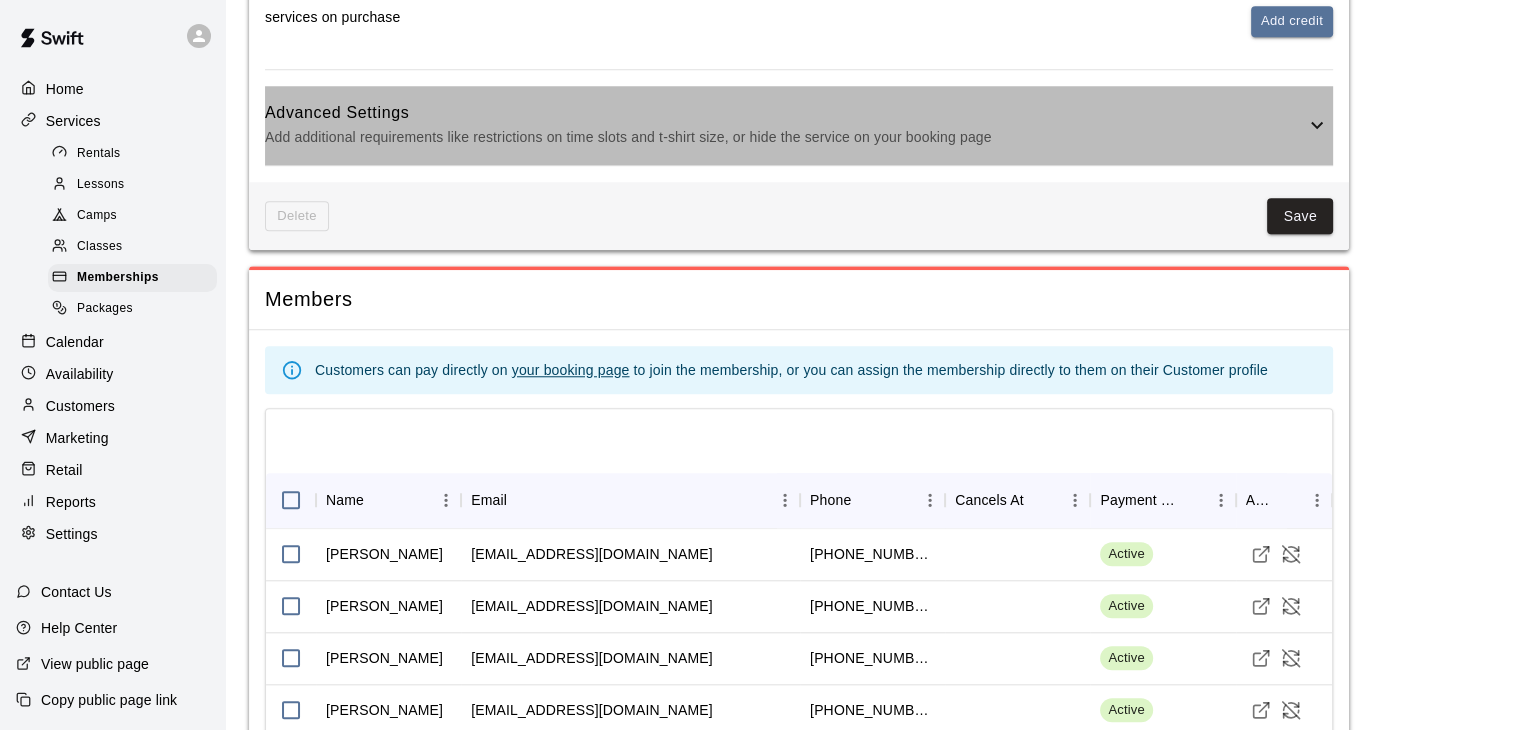 click on "Add additional requirements like restrictions on time slots and t-shirt size, or hide the service on your booking page" at bounding box center (785, 137) 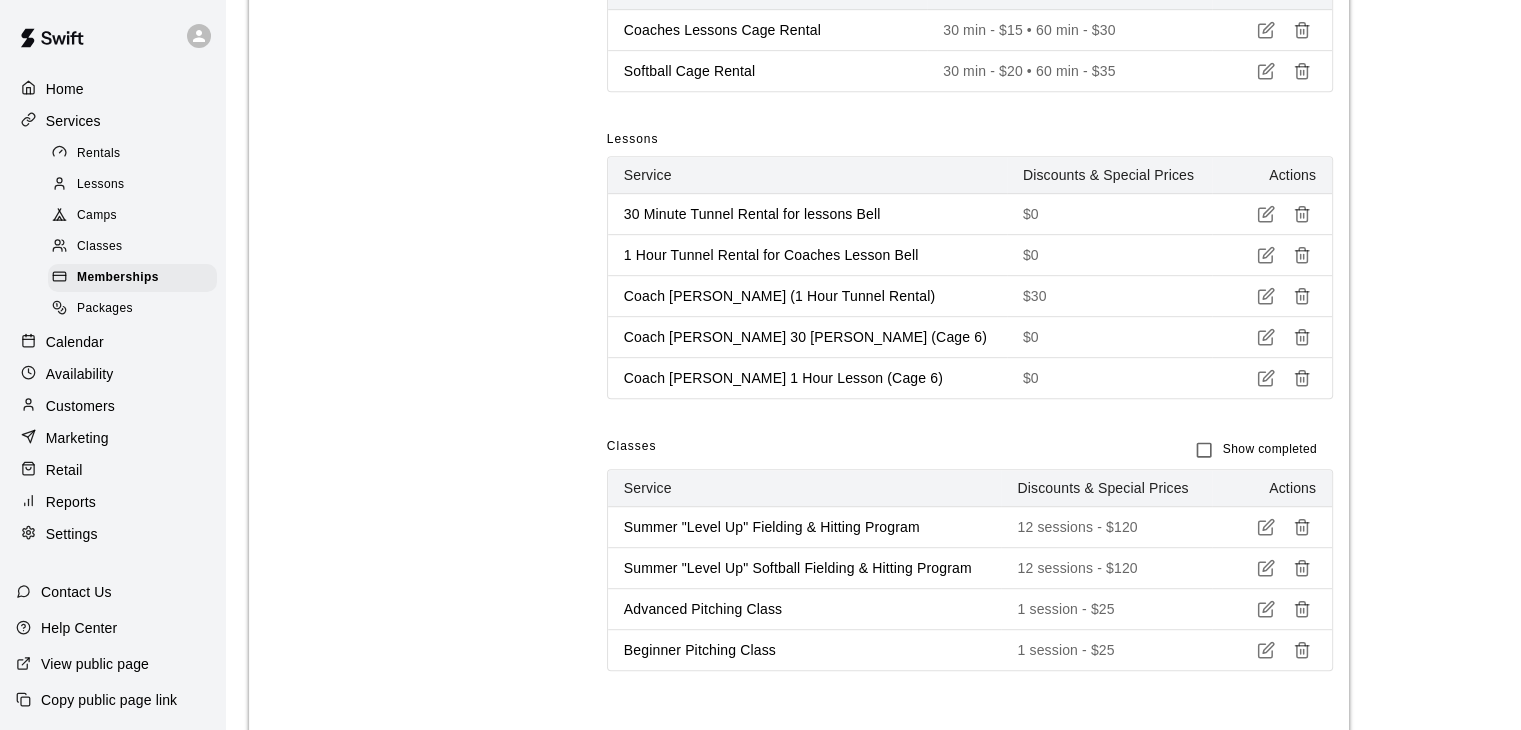 scroll, scrollTop: 0, scrollLeft: 0, axis: both 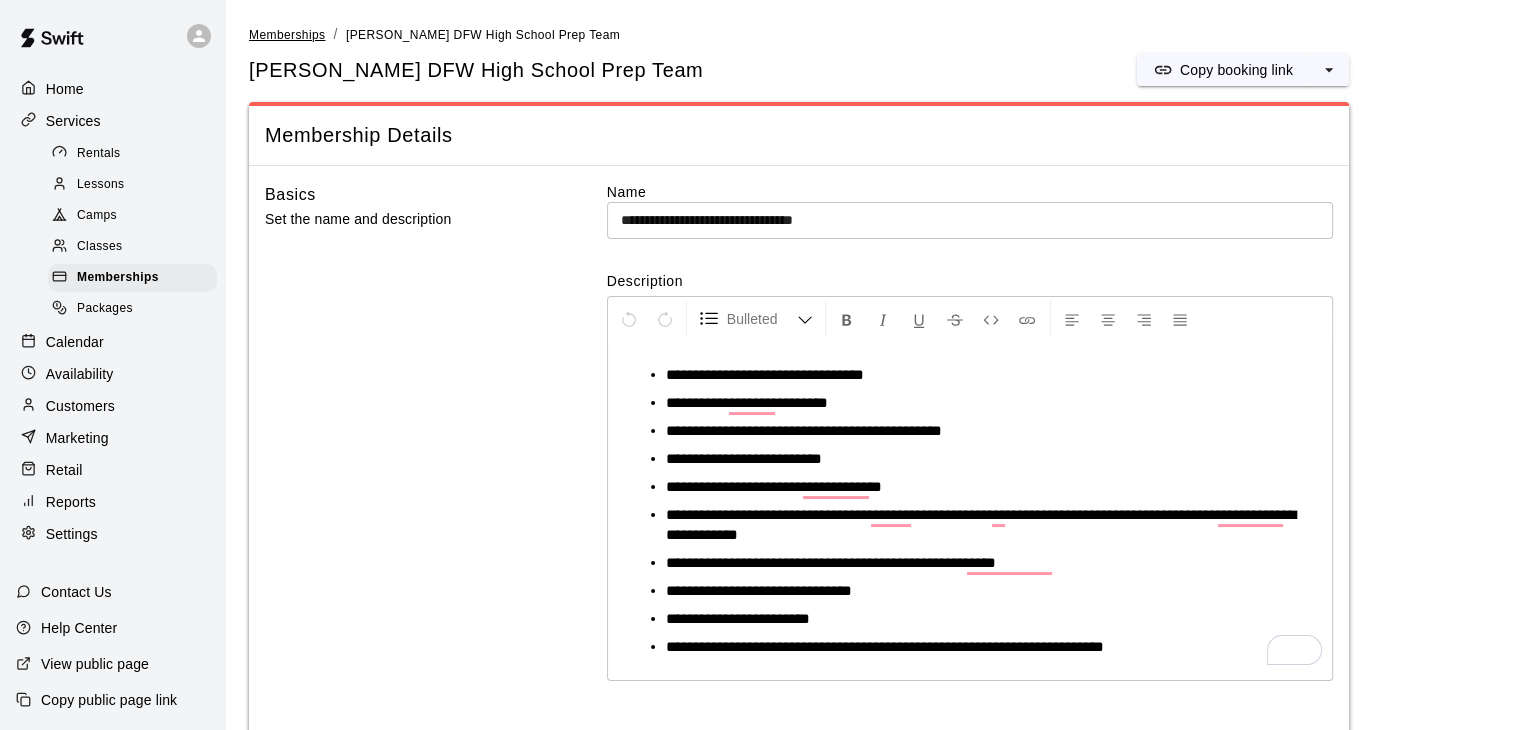 click on "Memberships" at bounding box center (287, 35) 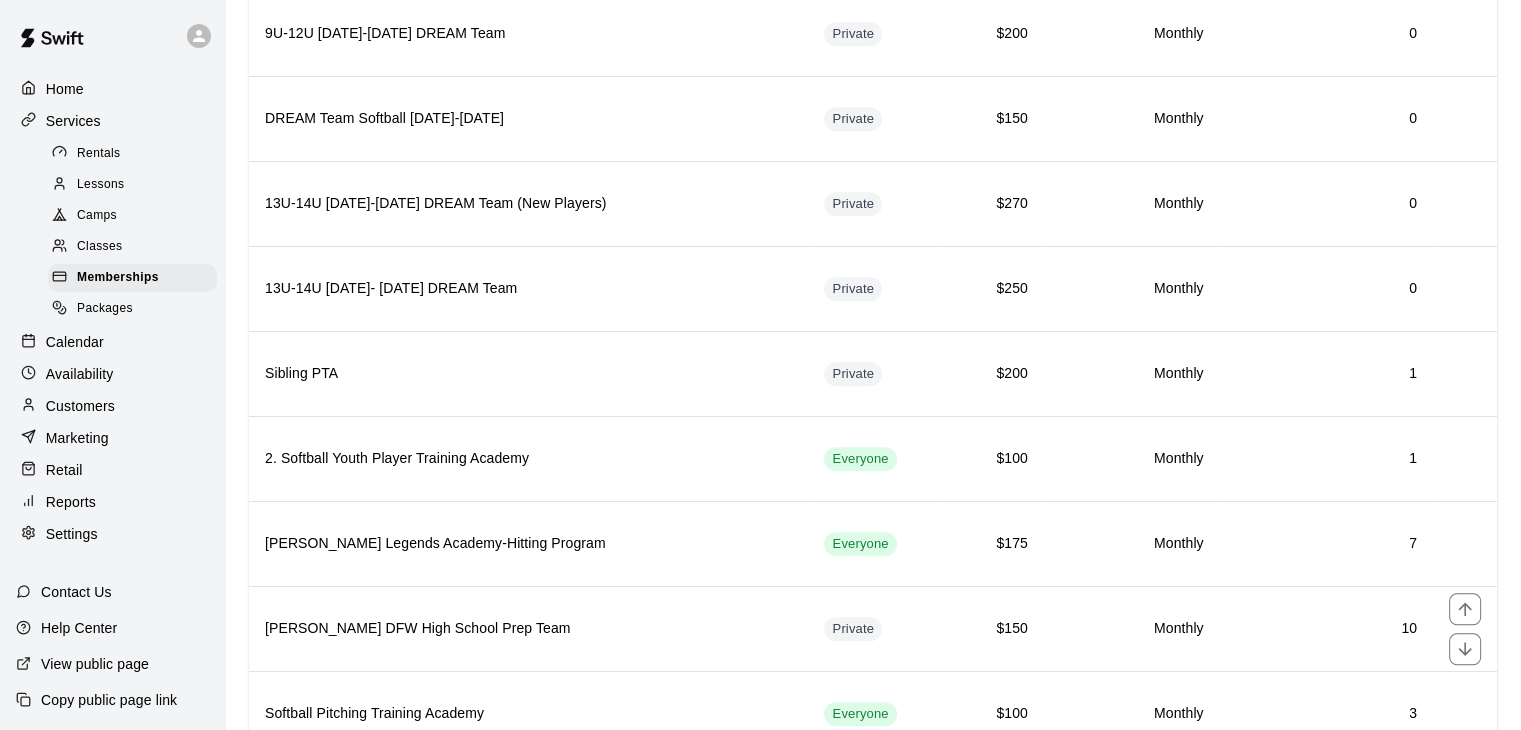 scroll, scrollTop: 1170, scrollLeft: 0, axis: vertical 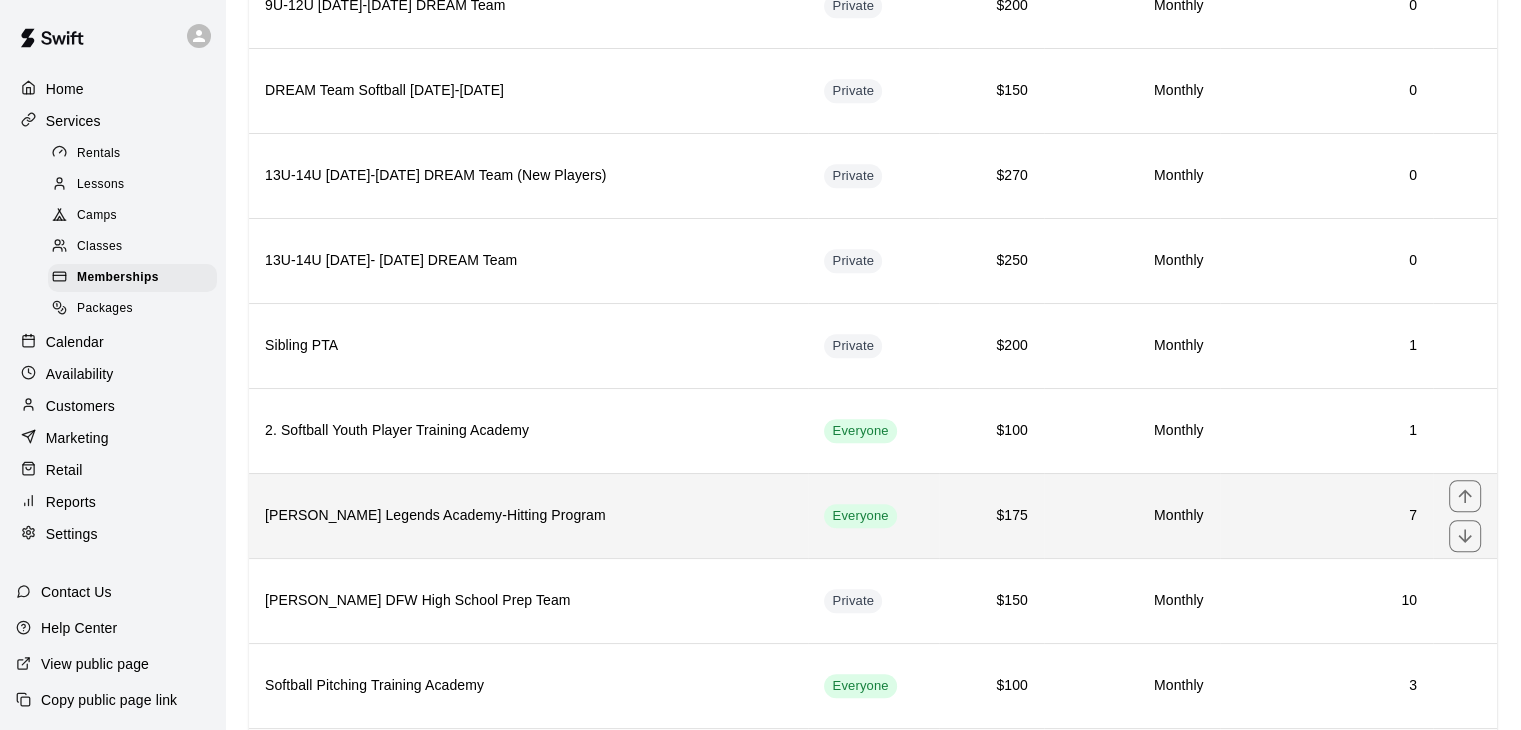 click on "[PERSON_NAME] Legends Academy-Hitting Program" at bounding box center (528, 515) 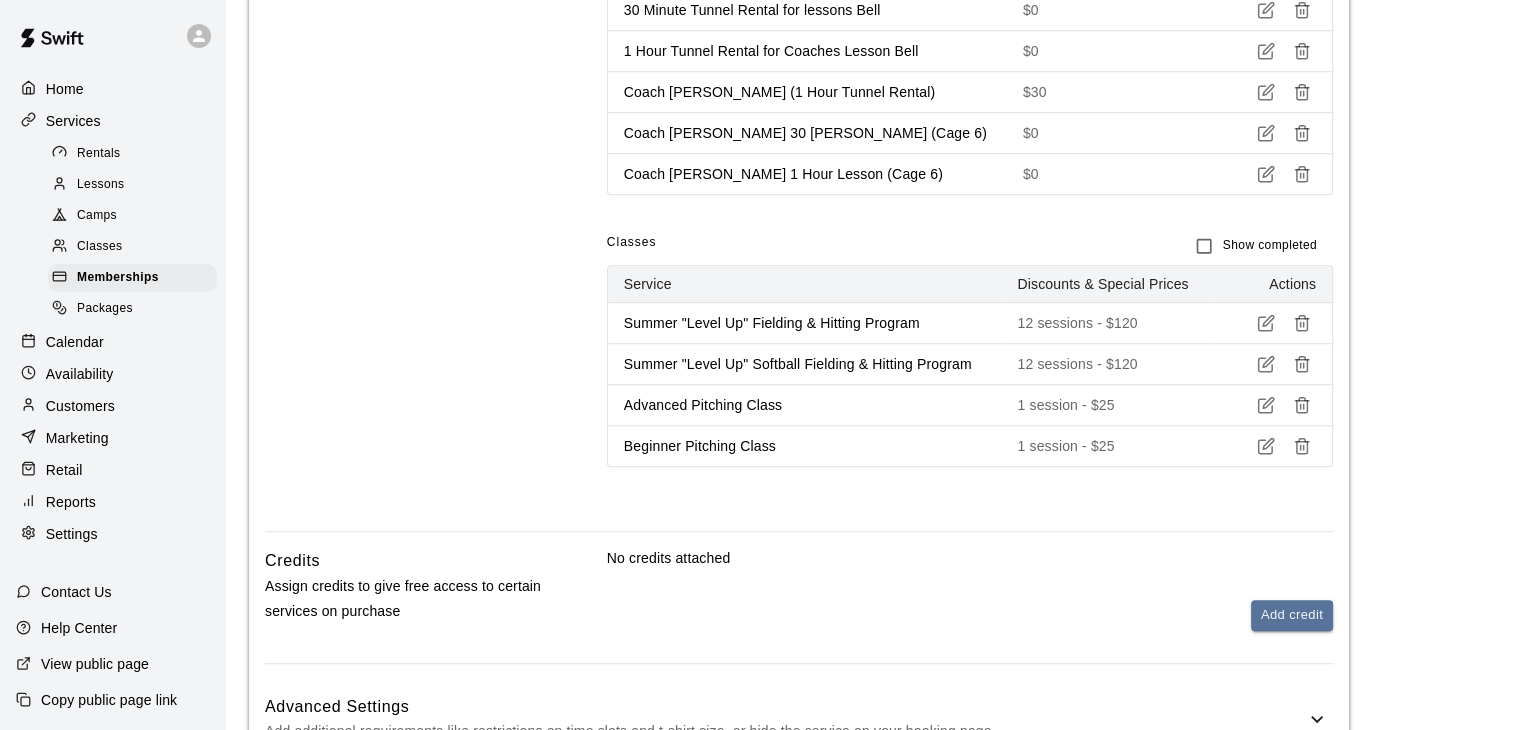 scroll, scrollTop: 2049, scrollLeft: 0, axis: vertical 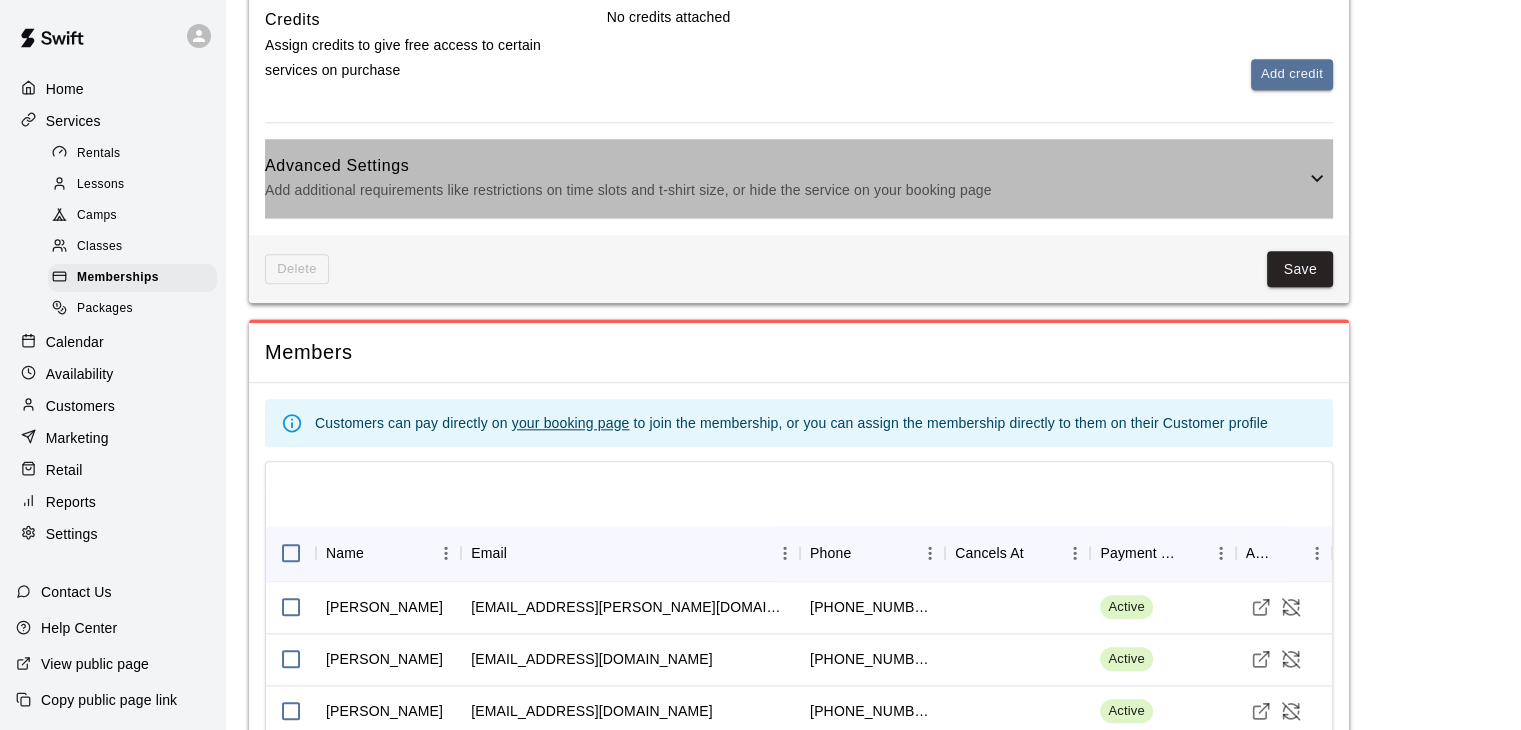 click on "Advanced Settings" at bounding box center (785, 166) 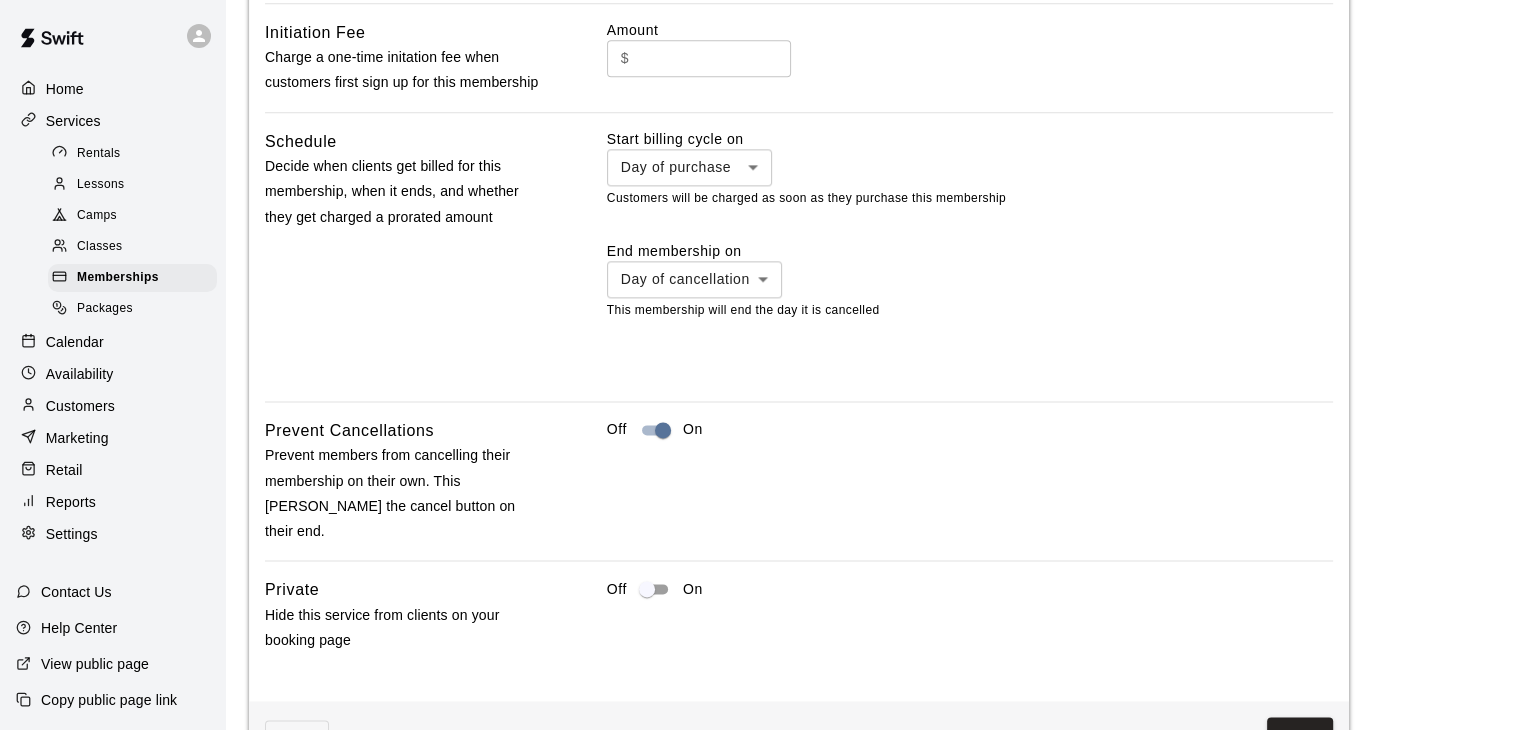 scroll, scrollTop: 2518, scrollLeft: 0, axis: vertical 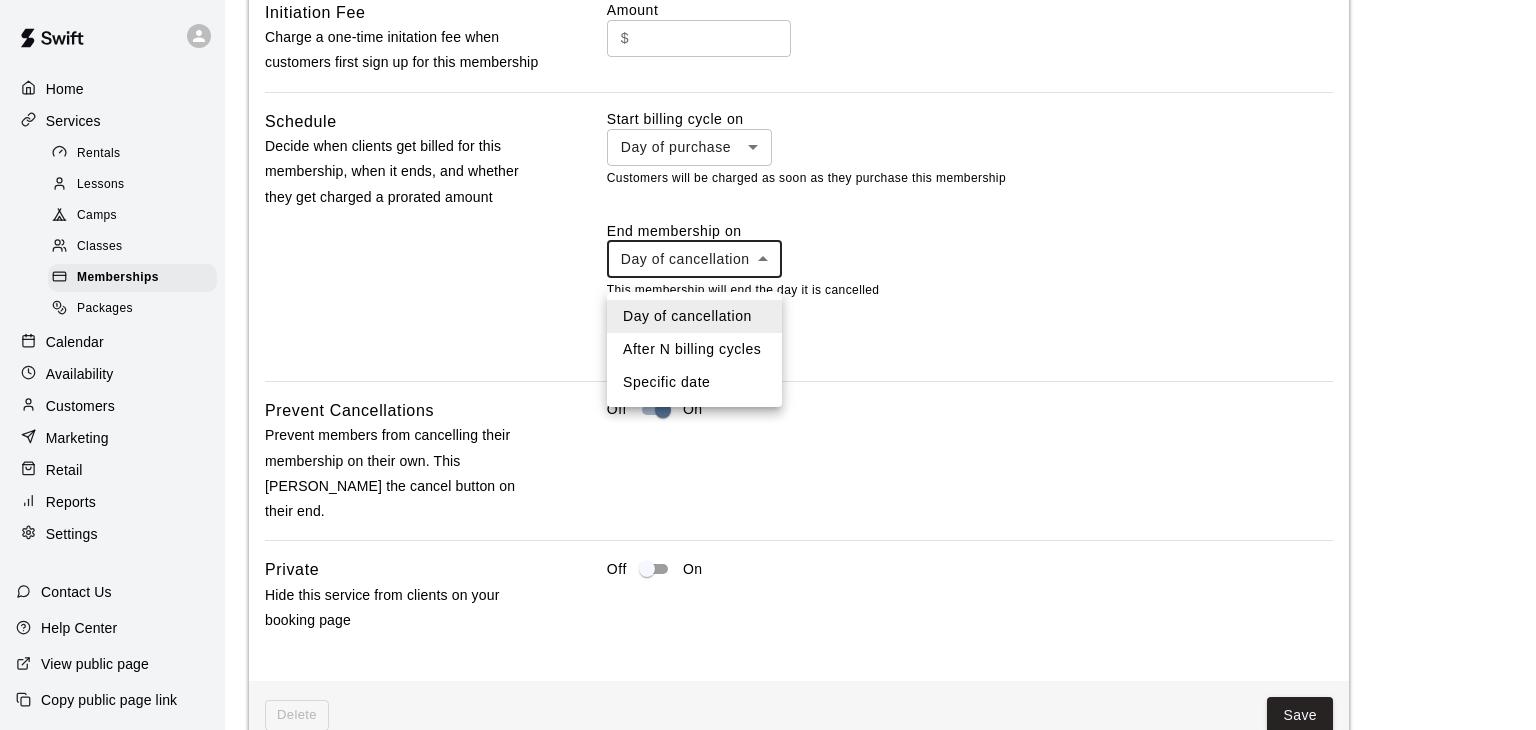 click on "**********" at bounding box center (768, -504) 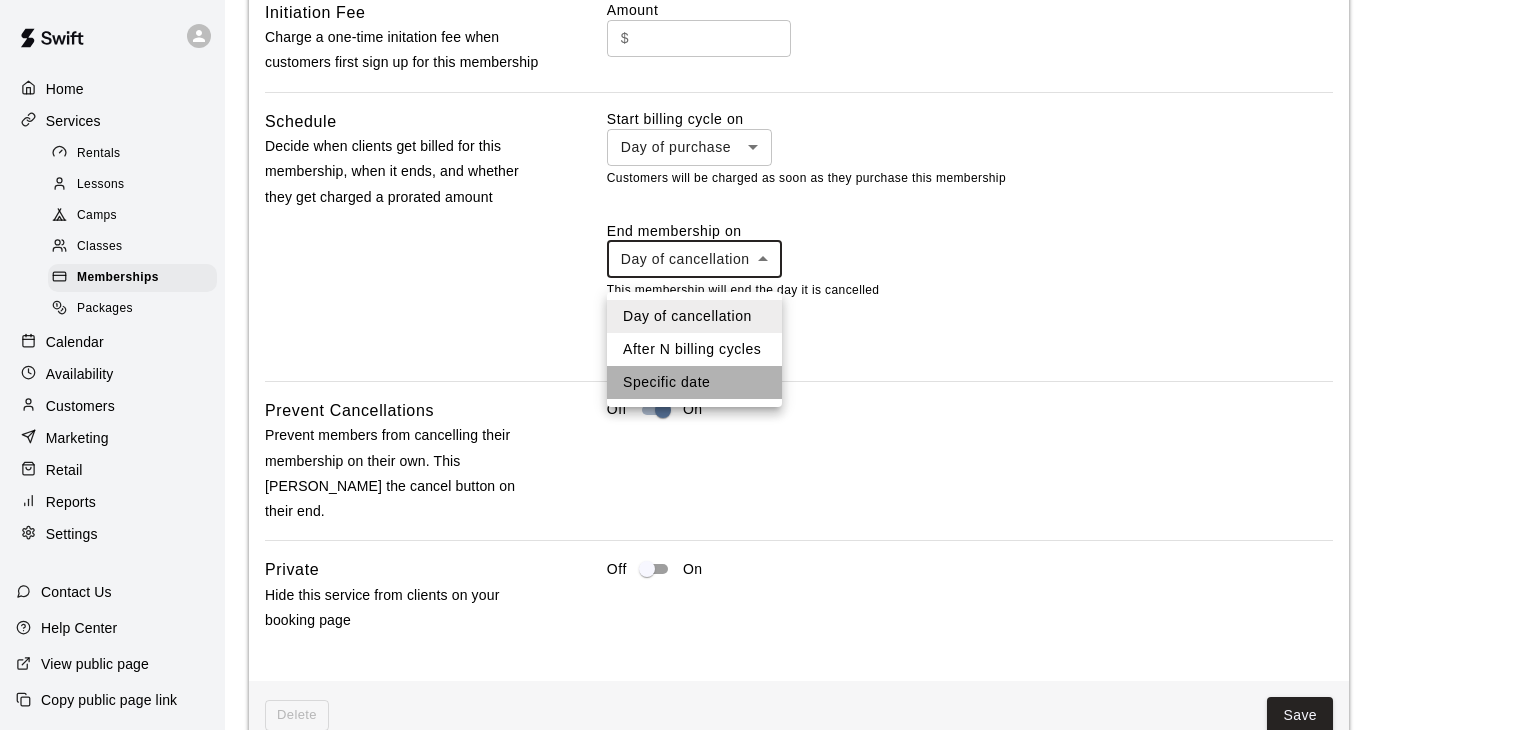 click on "Specific date" at bounding box center [694, 382] 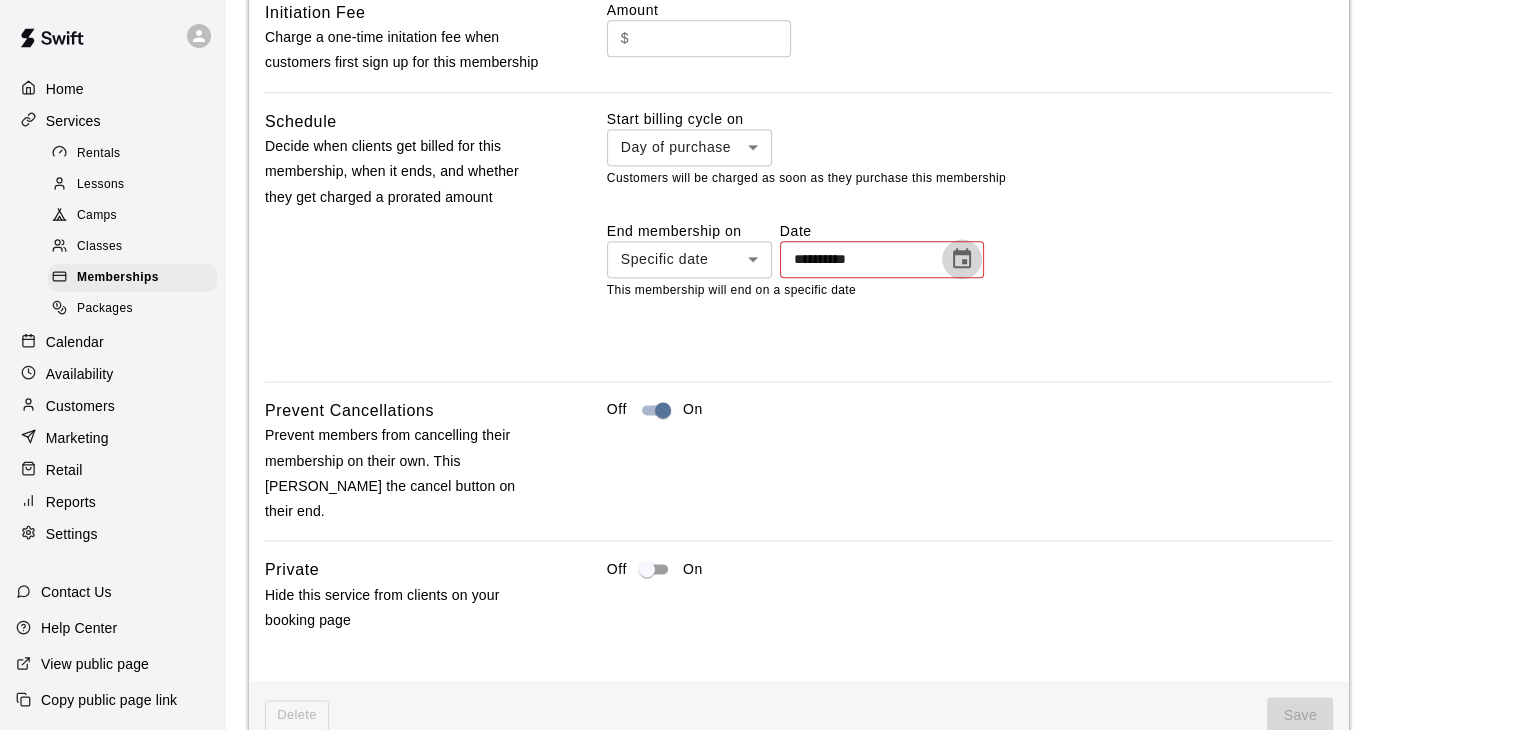 click 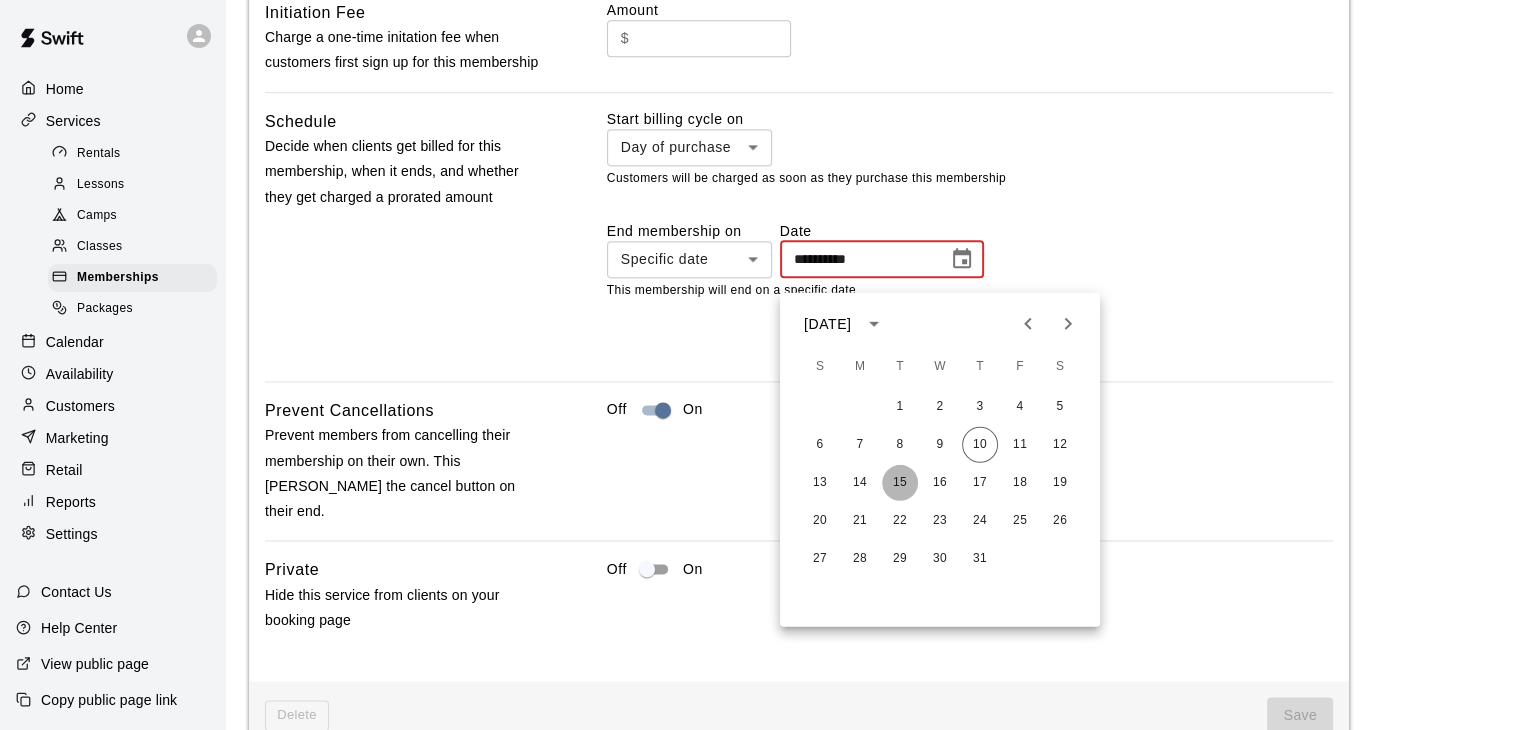 click on "15" at bounding box center [900, 482] 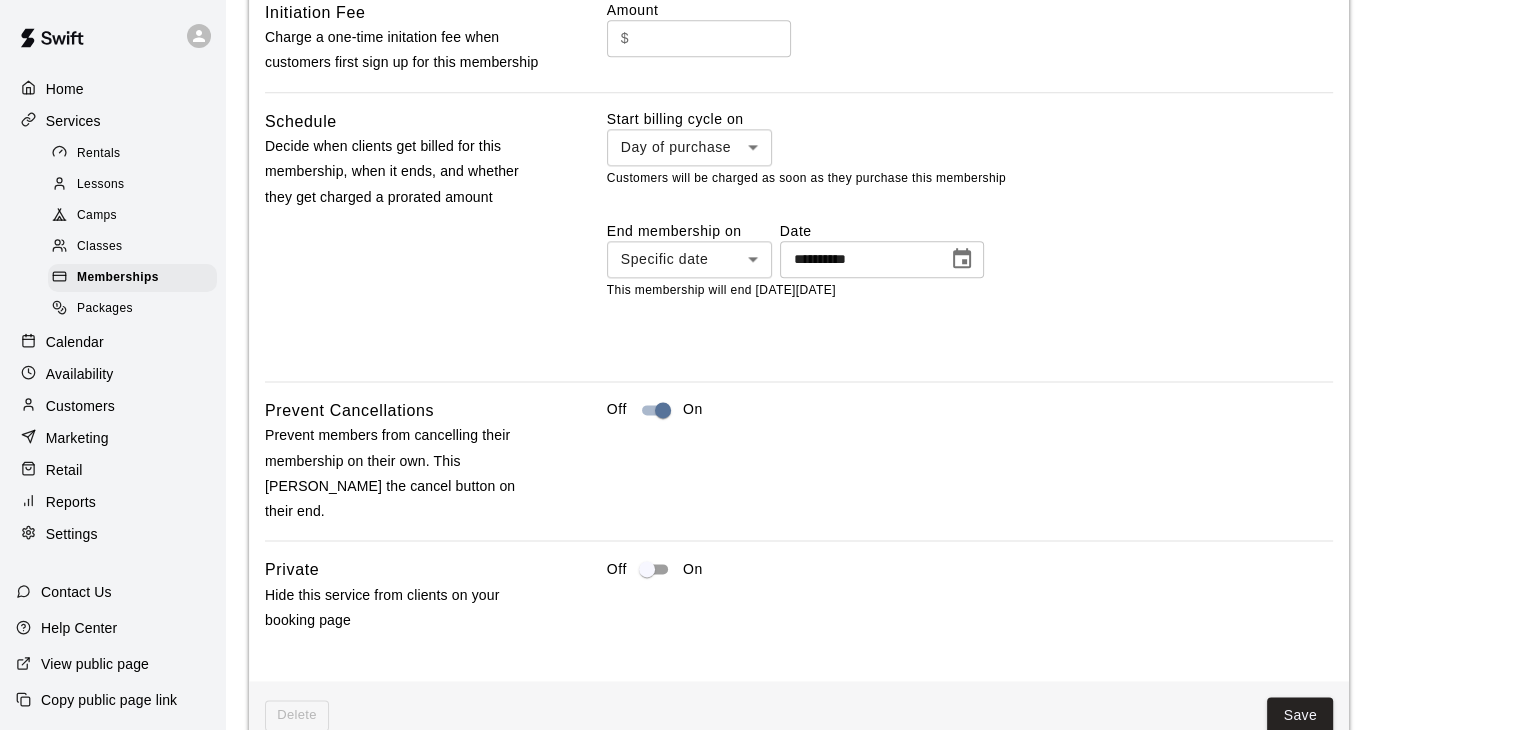 type on "**********" 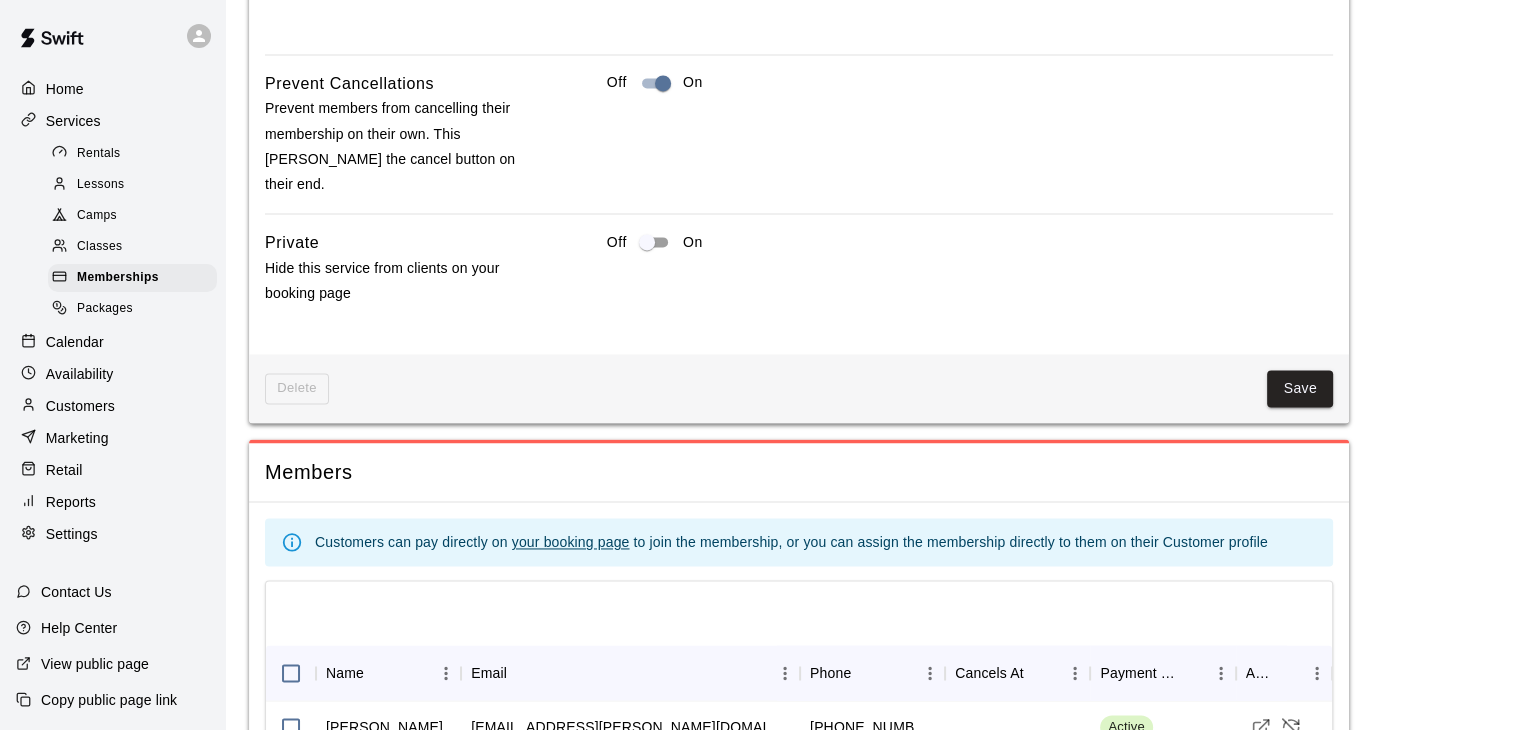 scroll, scrollTop: 2852, scrollLeft: 0, axis: vertical 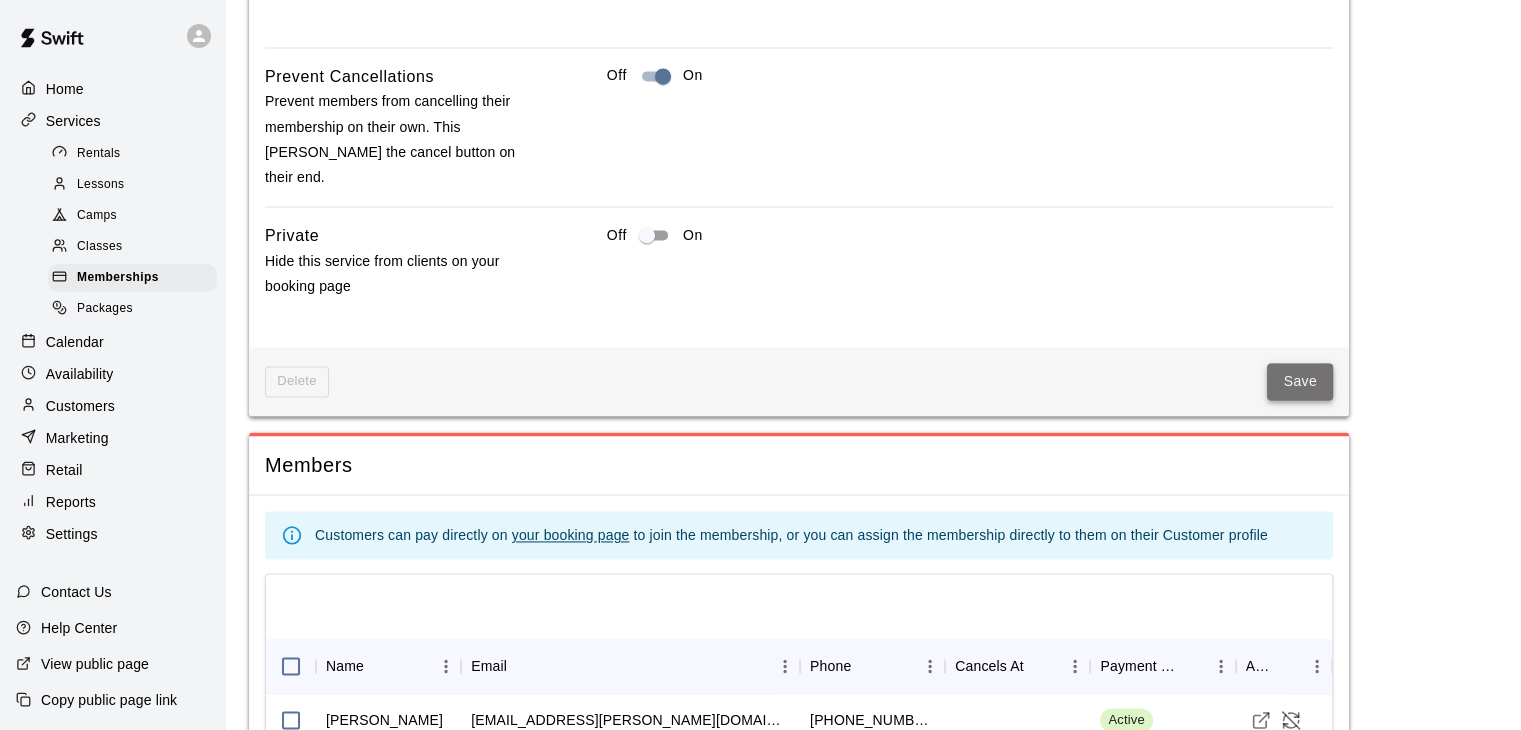 click on "Save" at bounding box center [1300, 381] 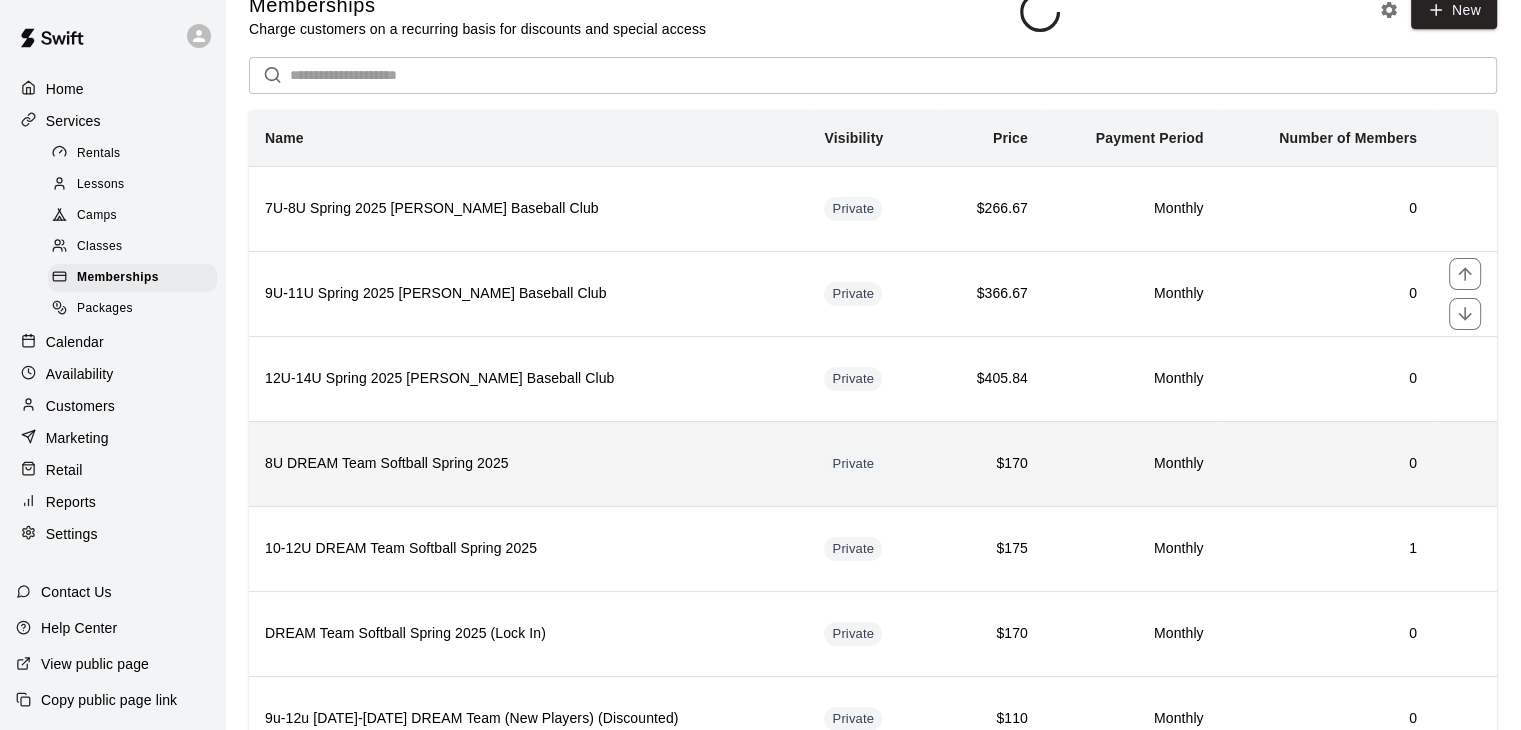 scroll, scrollTop: 0, scrollLeft: 0, axis: both 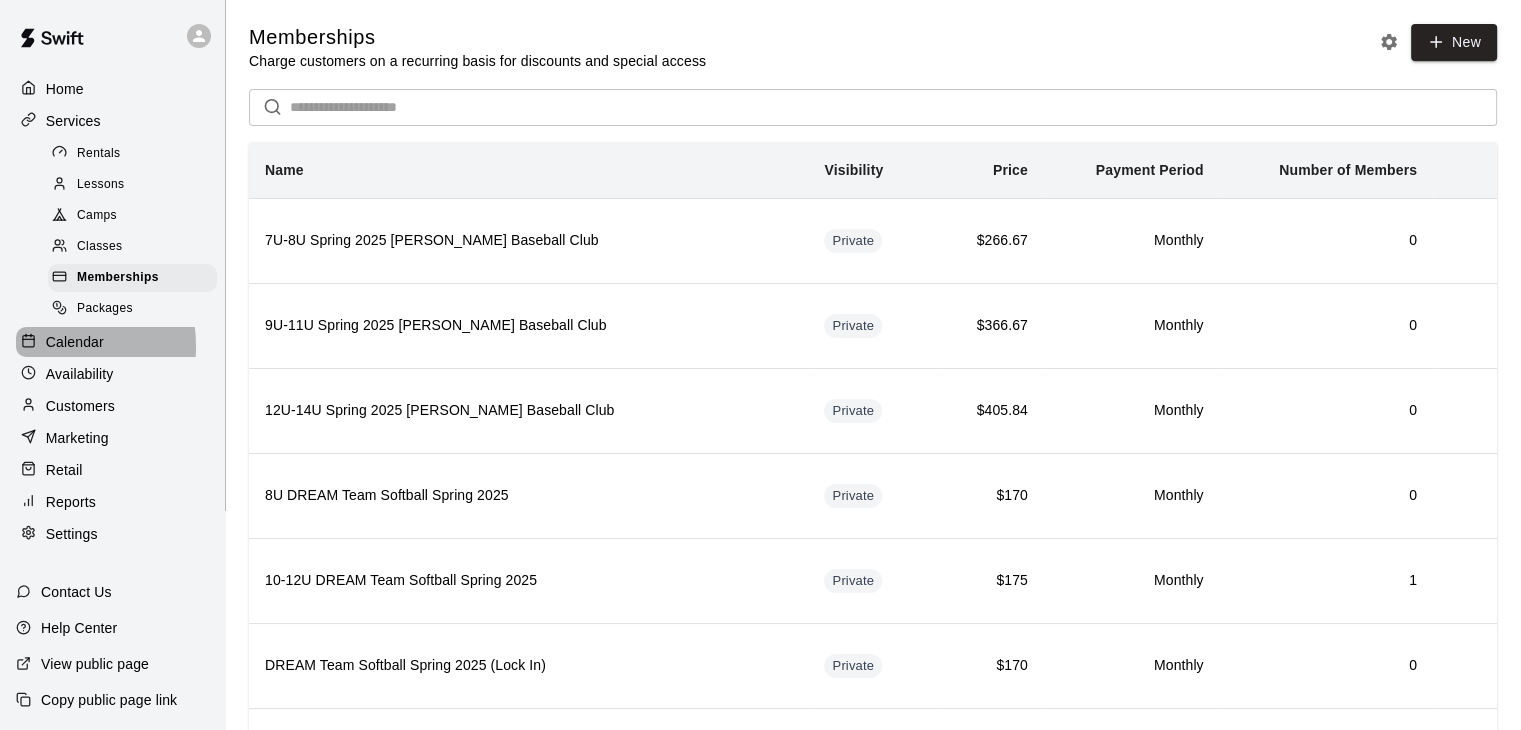 click at bounding box center (33, 342) 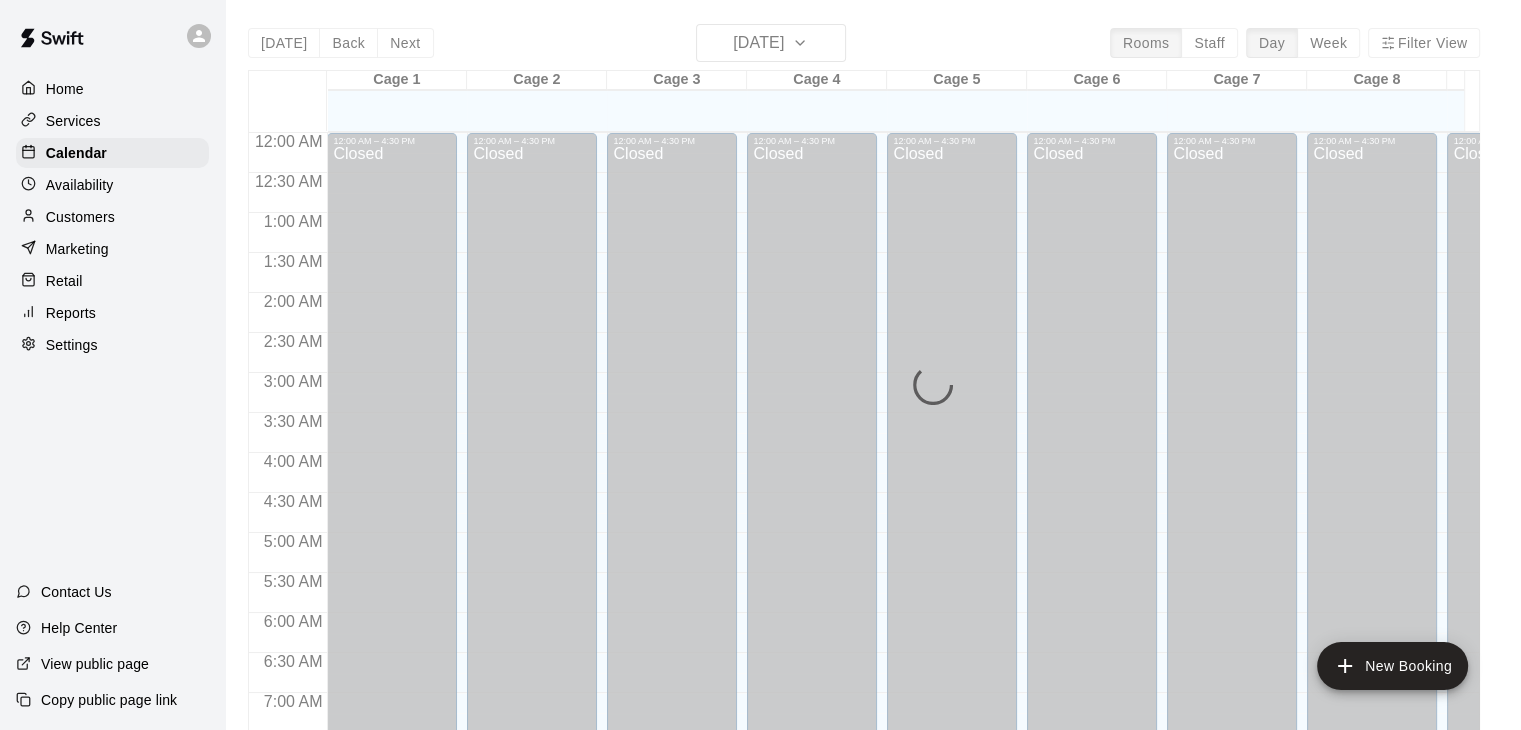 scroll, scrollTop: 878, scrollLeft: 0, axis: vertical 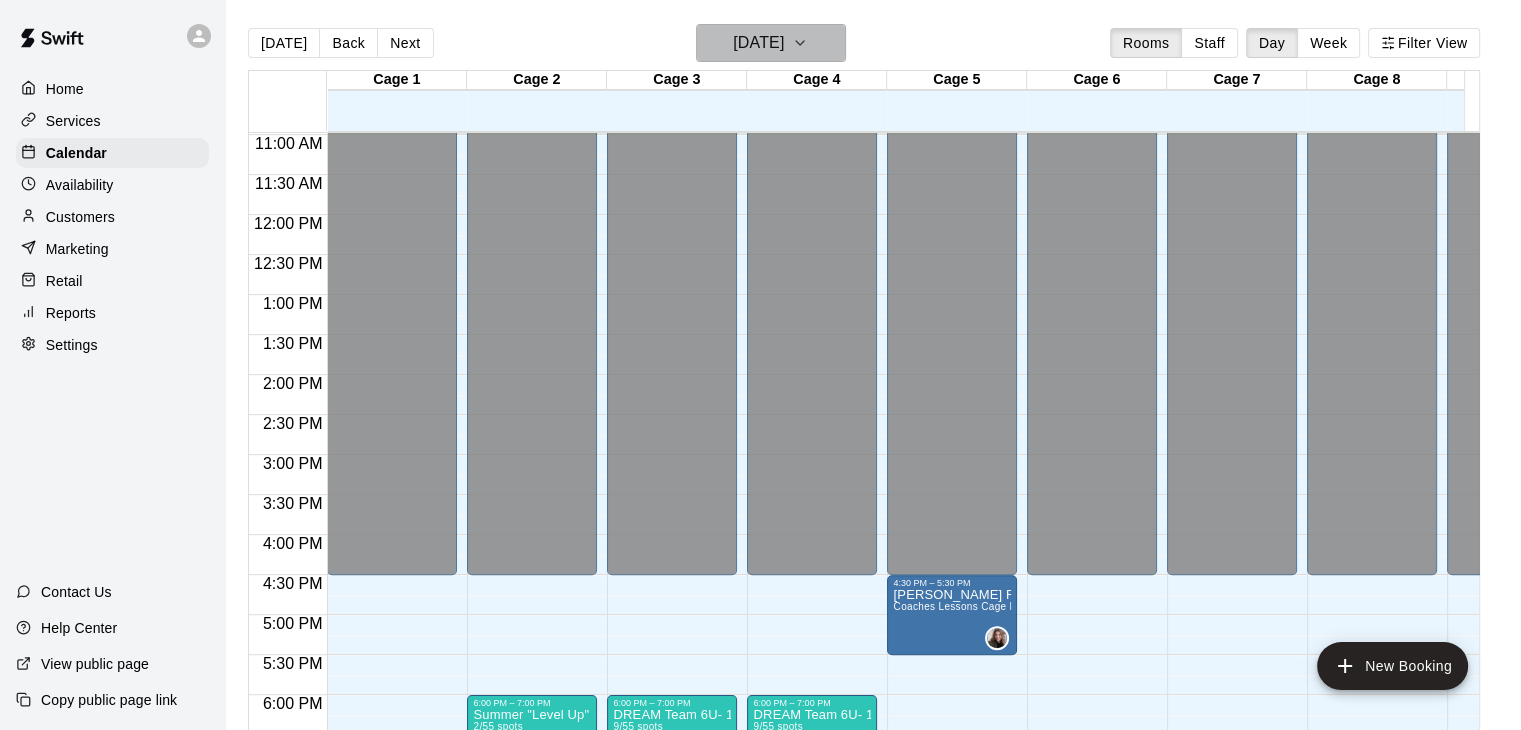 click on "[DATE]" at bounding box center (758, 43) 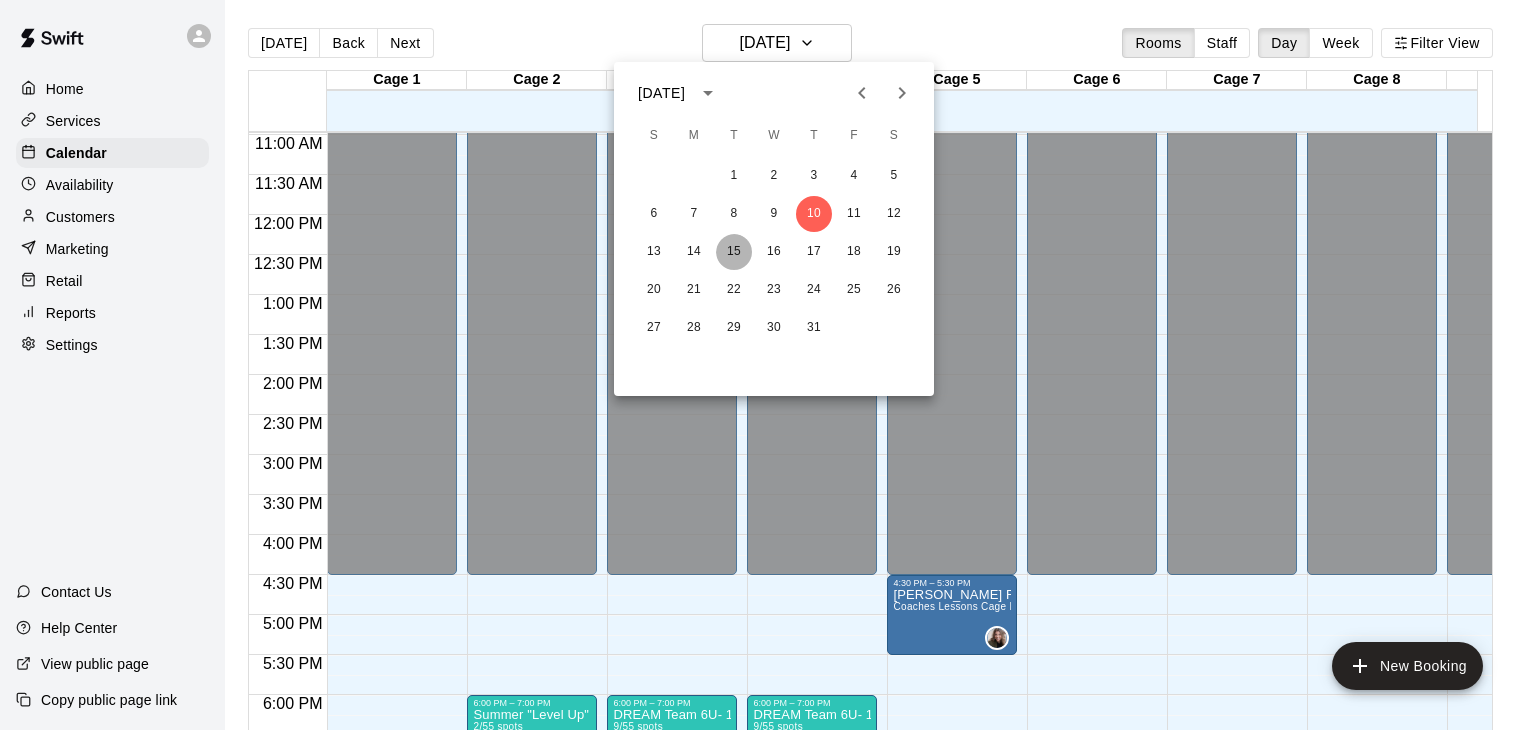 click on "15" at bounding box center (734, 252) 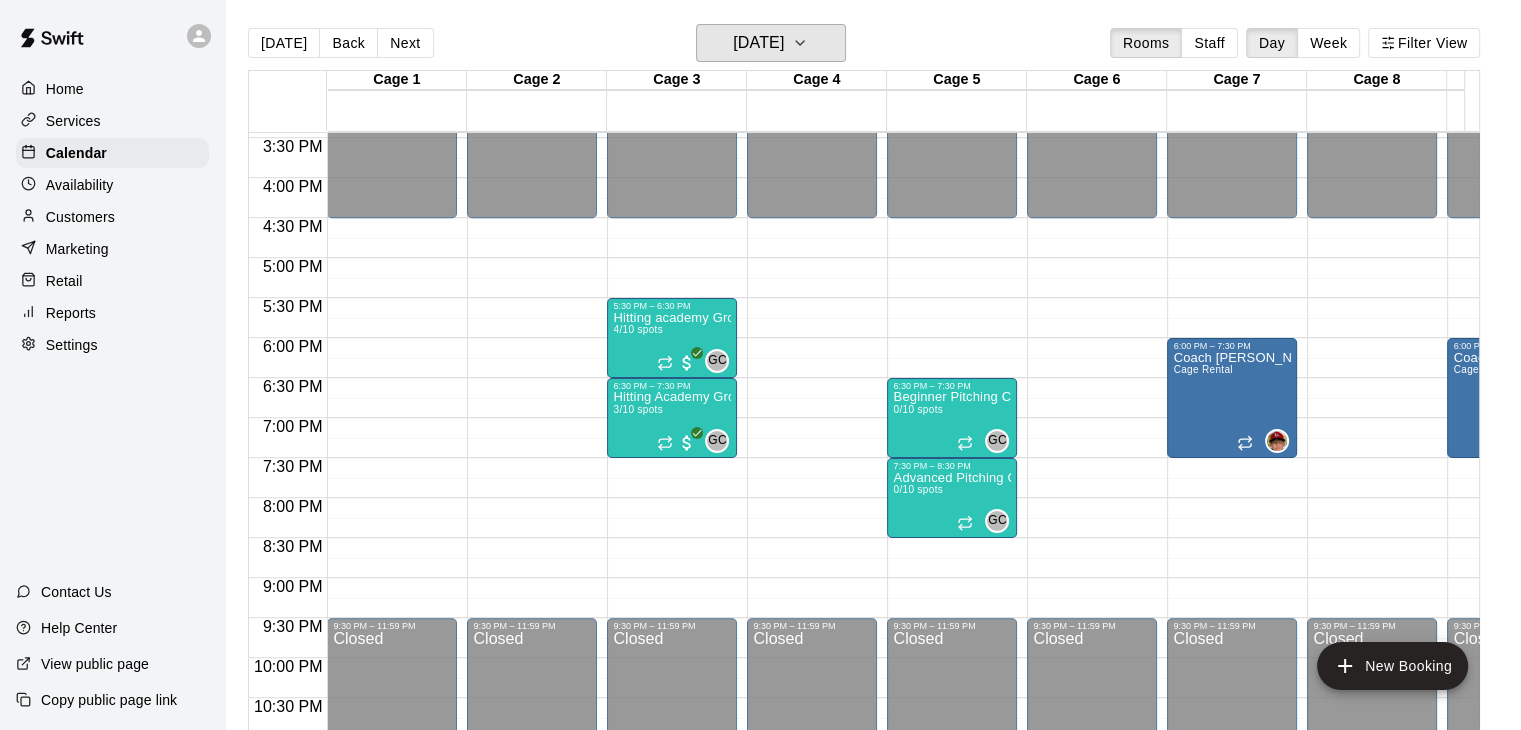 scroll, scrollTop: 1235, scrollLeft: 456, axis: both 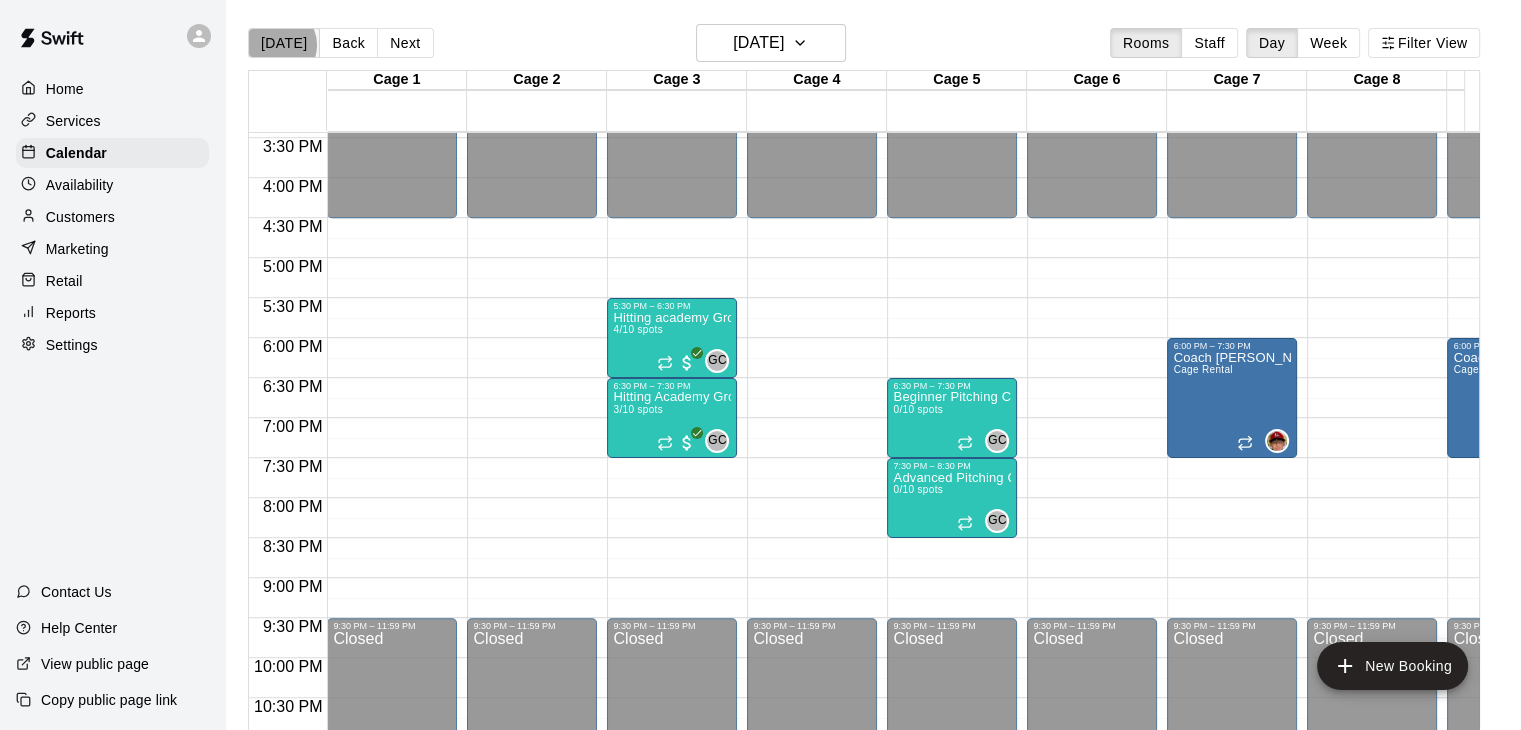 click on "[DATE]" at bounding box center [284, 43] 